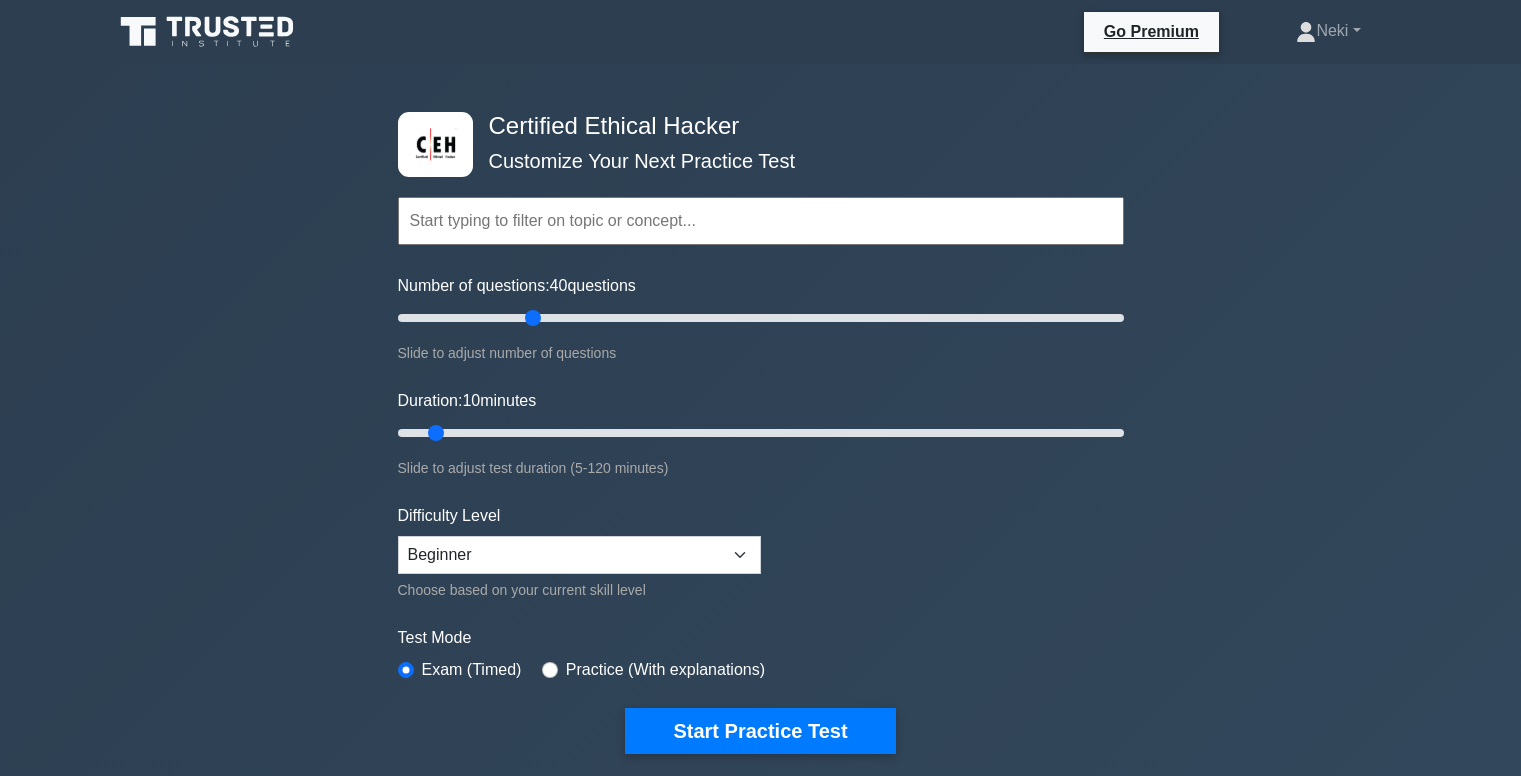 scroll, scrollTop: 522, scrollLeft: 0, axis: vertical 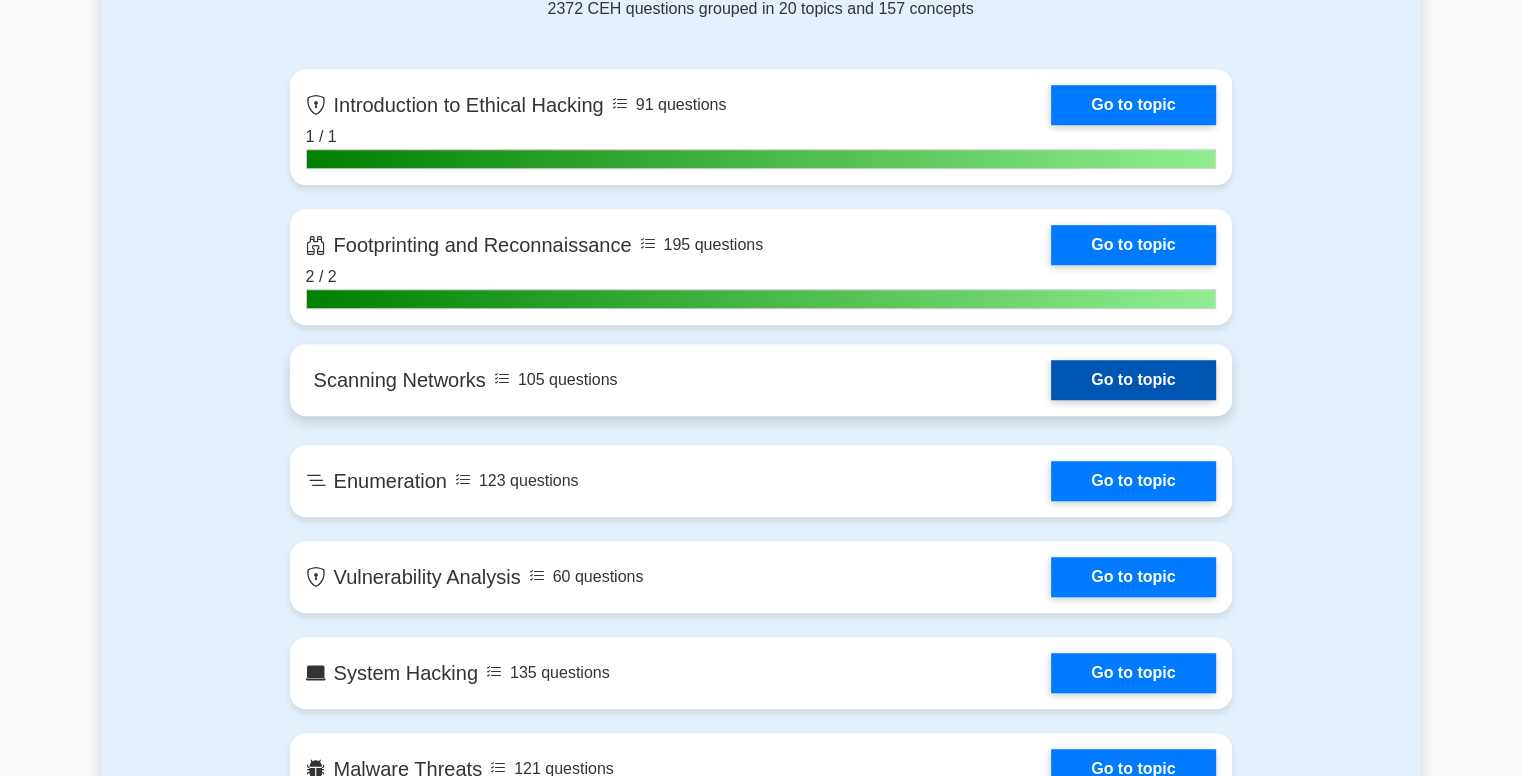 click on "Go to topic" at bounding box center [1133, 380] 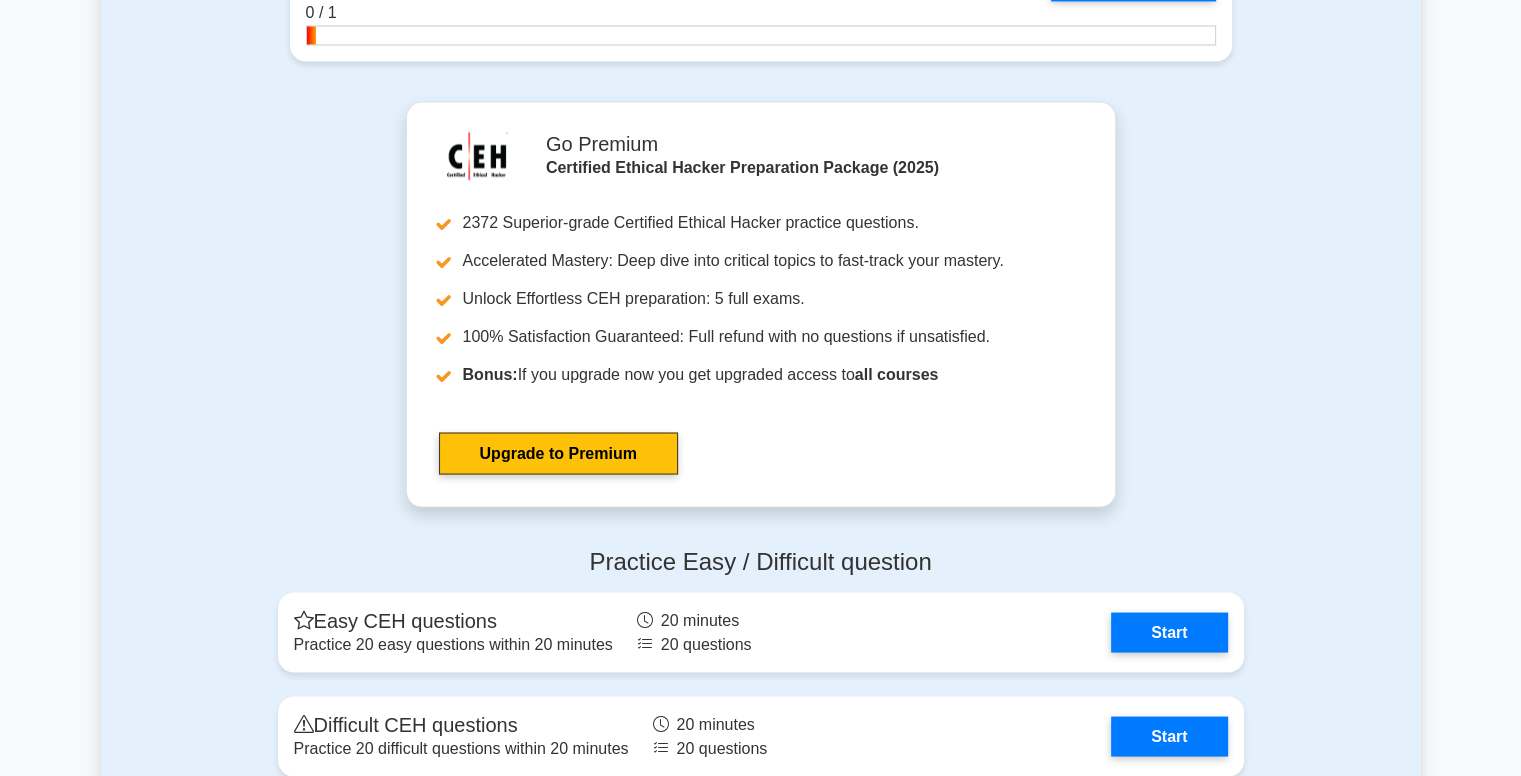 scroll, scrollTop: 3592, scrollLeft: 0, axis: vertical 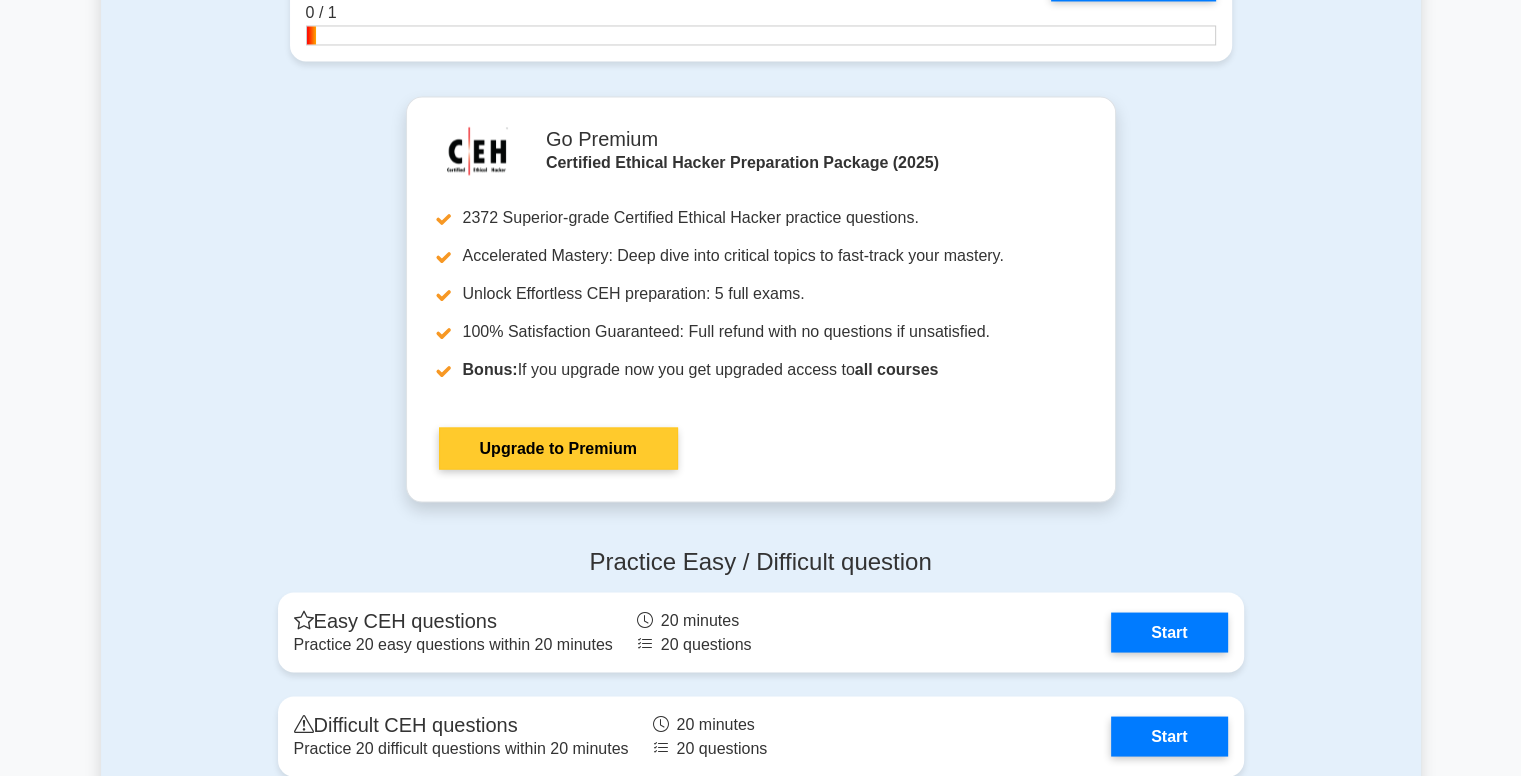 click on "Upgrade to Premium" at bounding box center (558, 448) 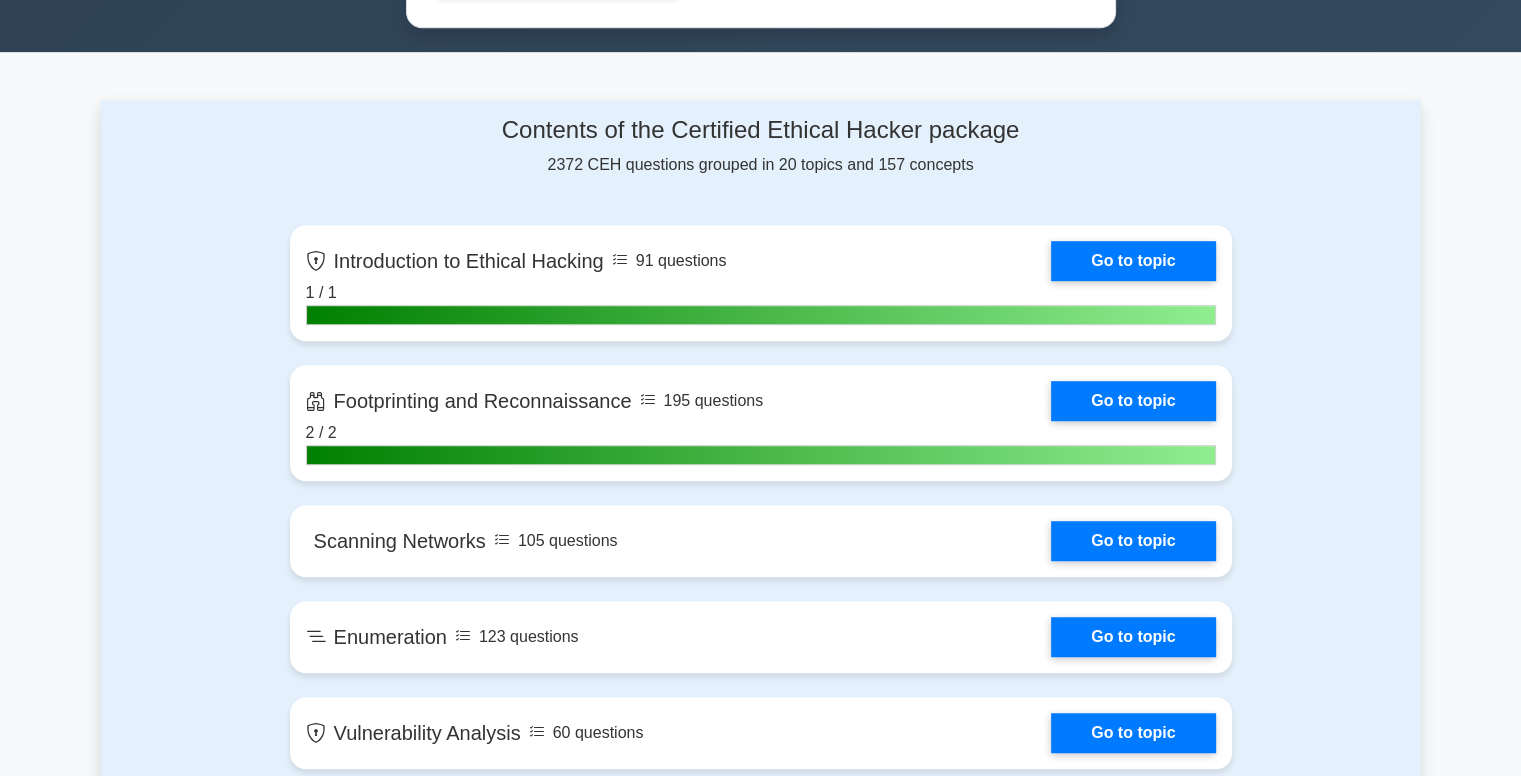 scroll, scrollTop: 1182, scrollLeft: 0, axis: vertical 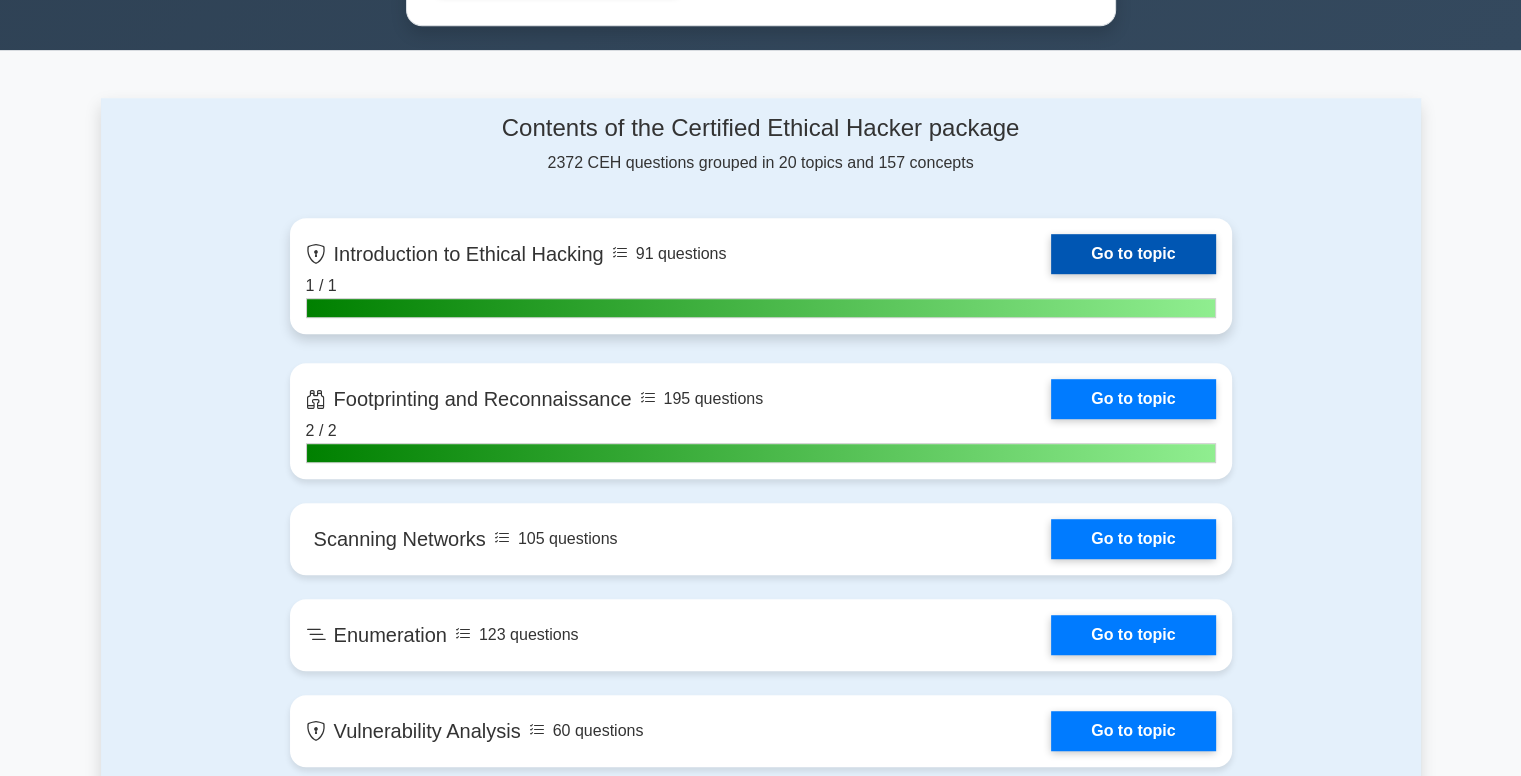 click on "Go to topic" at bounding box center [1133, 254] 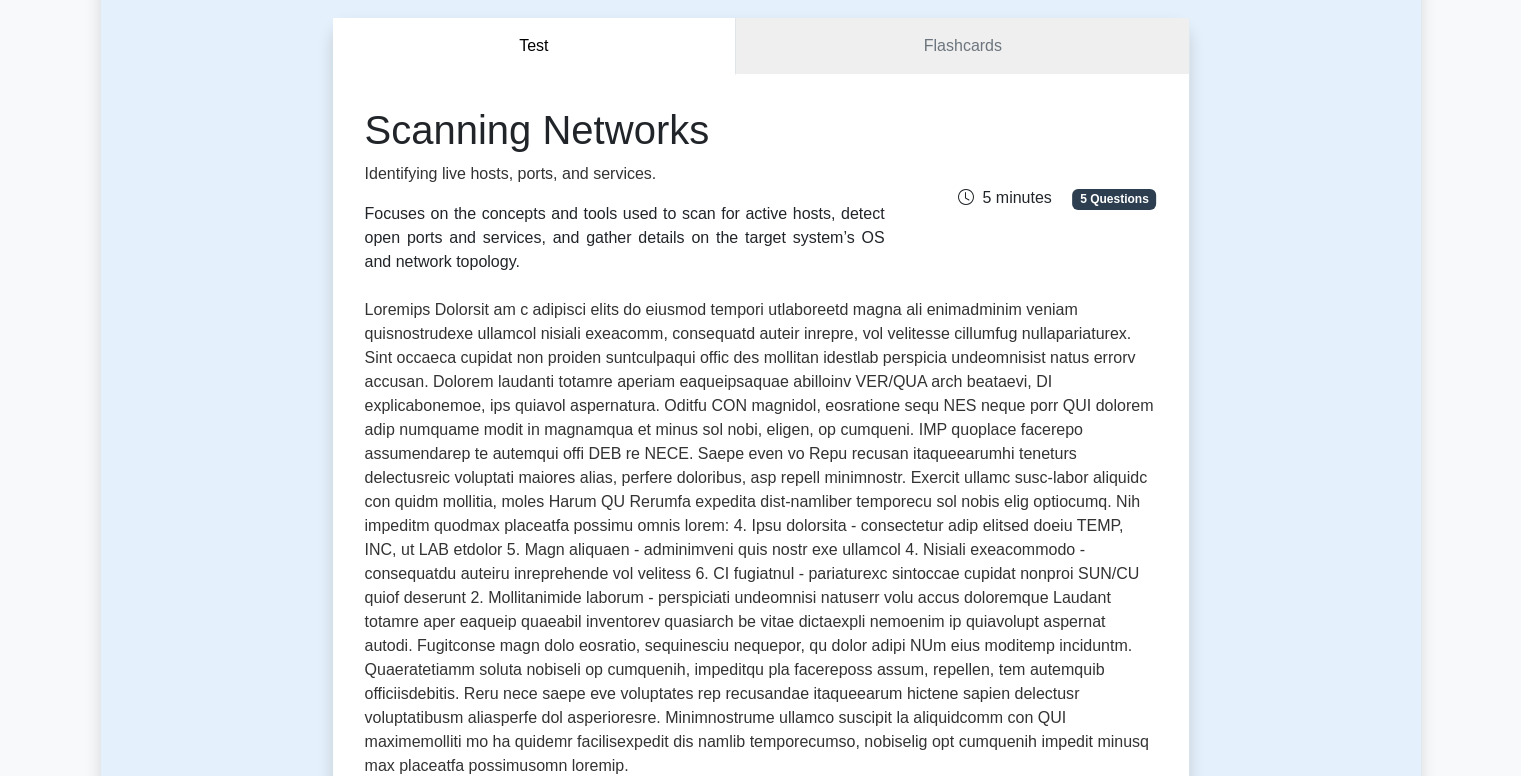 scroll, scrollTop: 0, scrollLeft: 0, axis: both 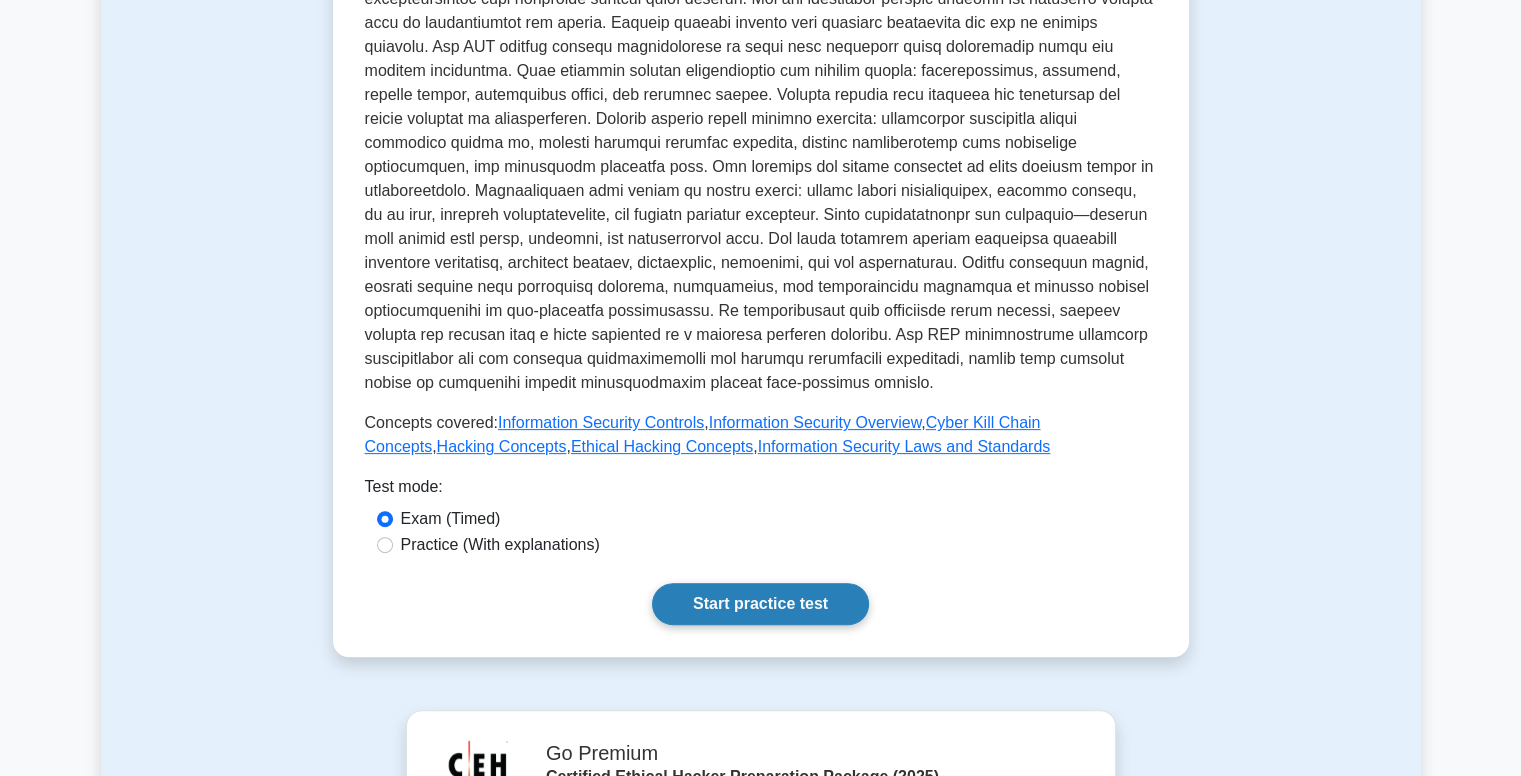 click on "Start practice test" at bounding box center [760, 604] 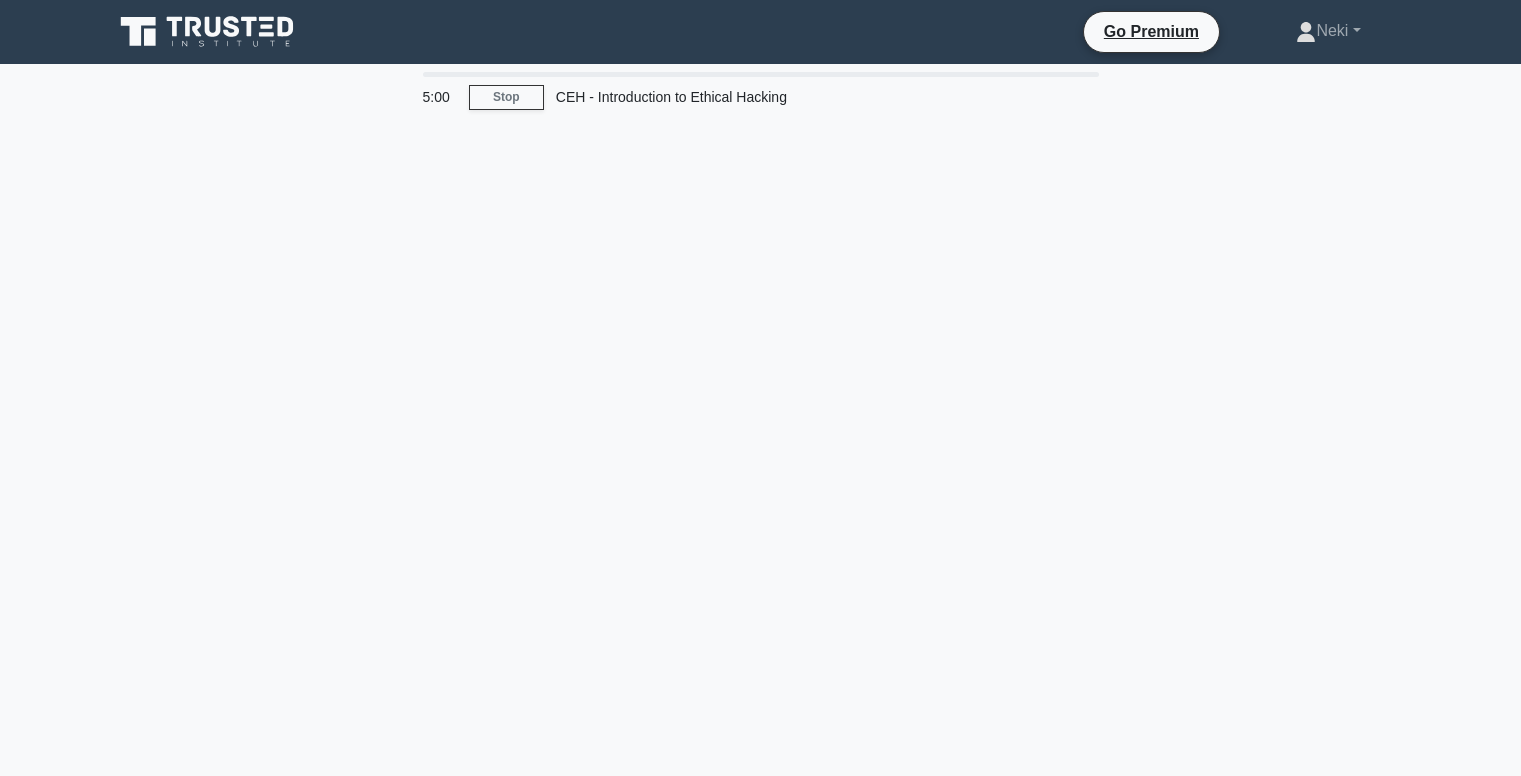 scroll, scrollTop: 0, scrollLeft: 0, axis: both 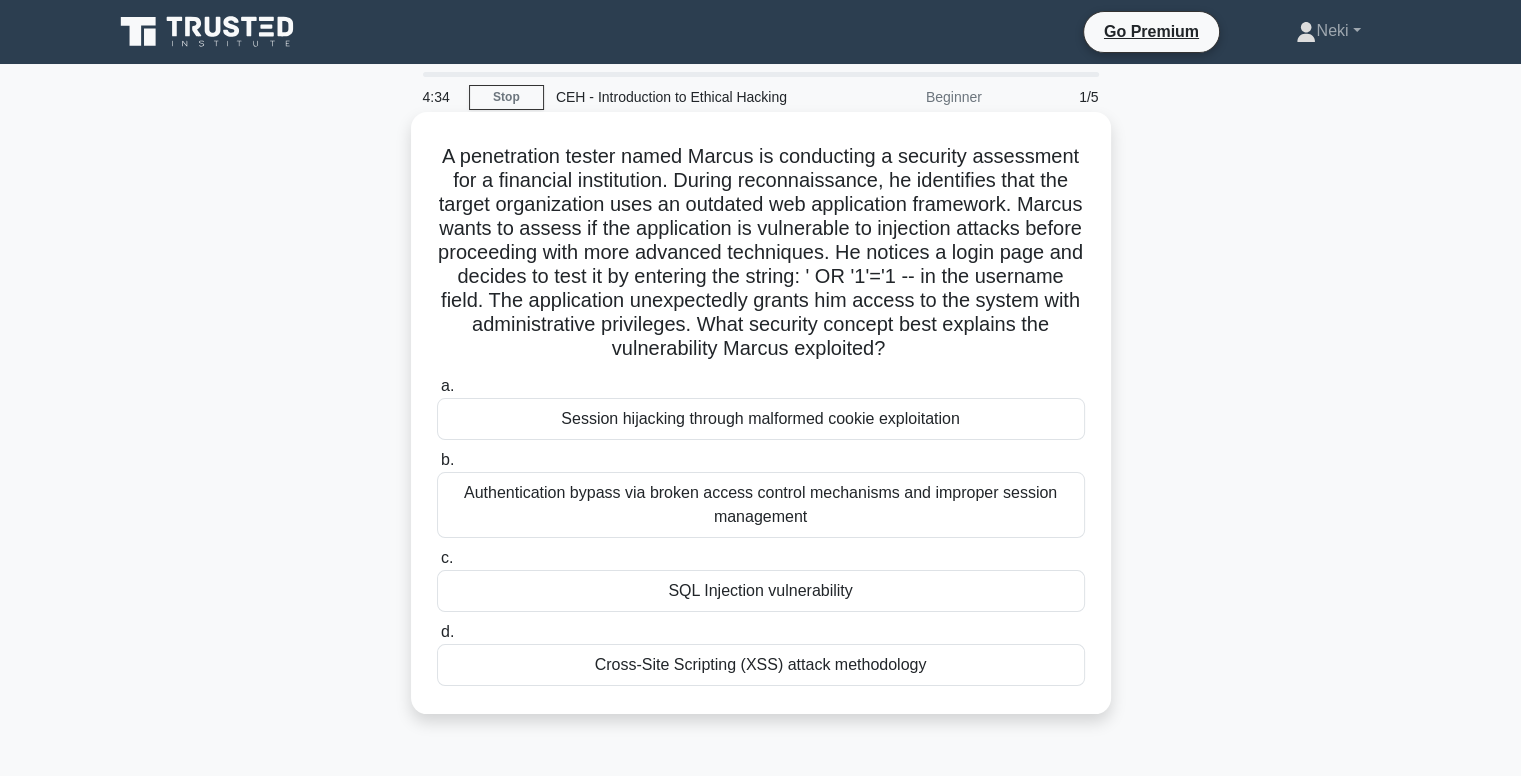 click on "SQL Injection vulnerability" at bounding box center (761, 591) 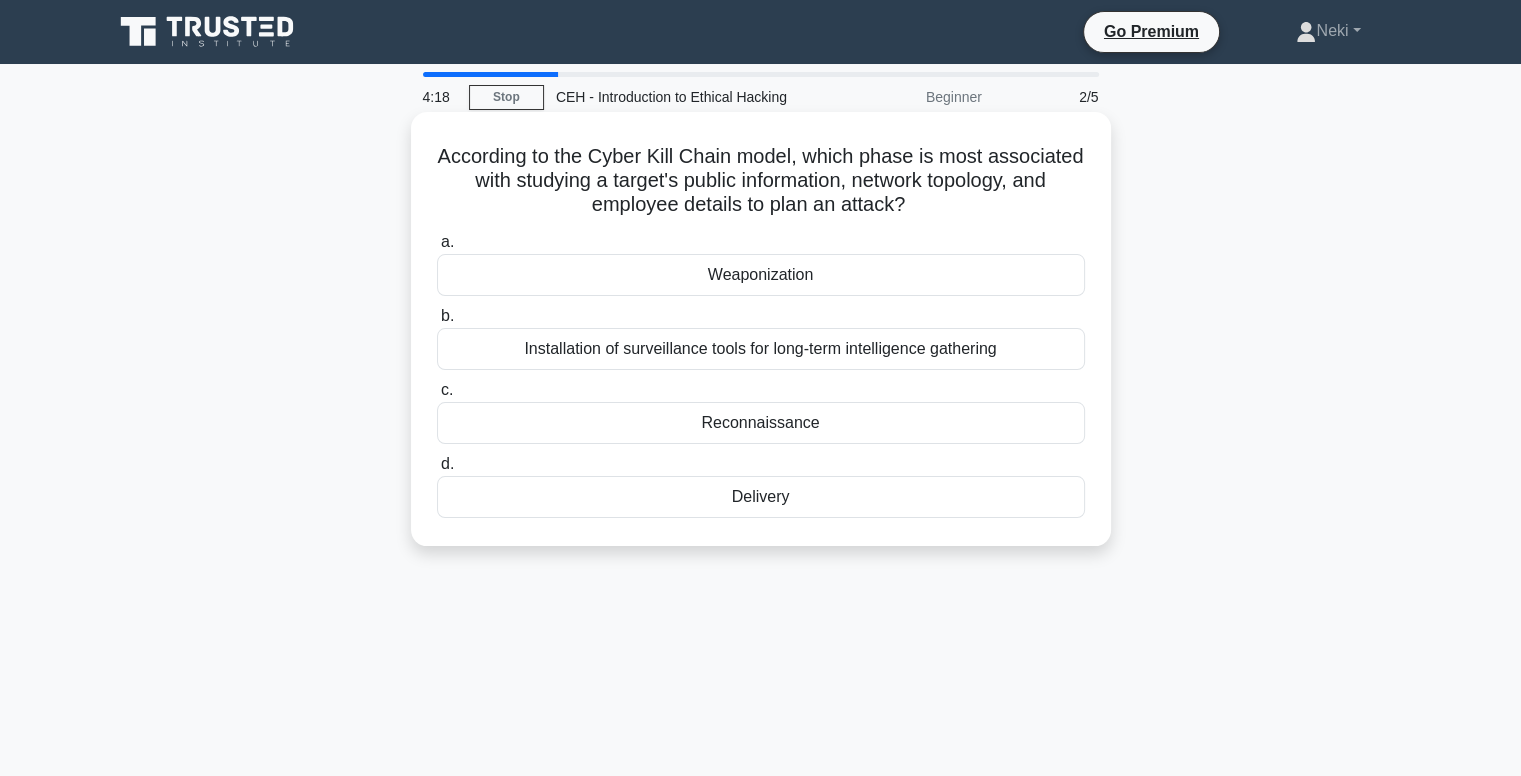 click on "Reconnaissance" at bounding box center (761, 423) 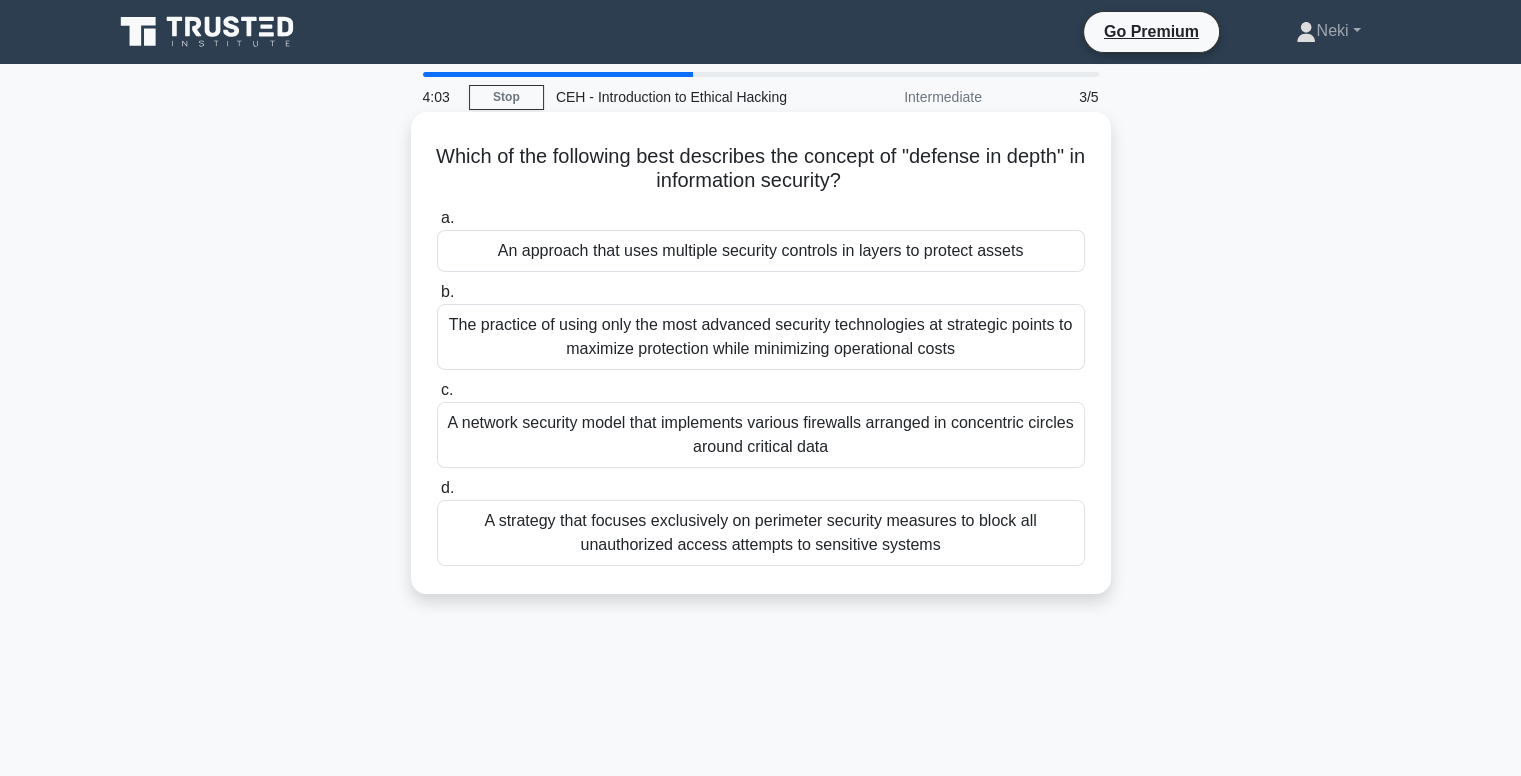 click on "An approach that uses multiple security controls in layers to protect assets" at bounding box center [761, 251] 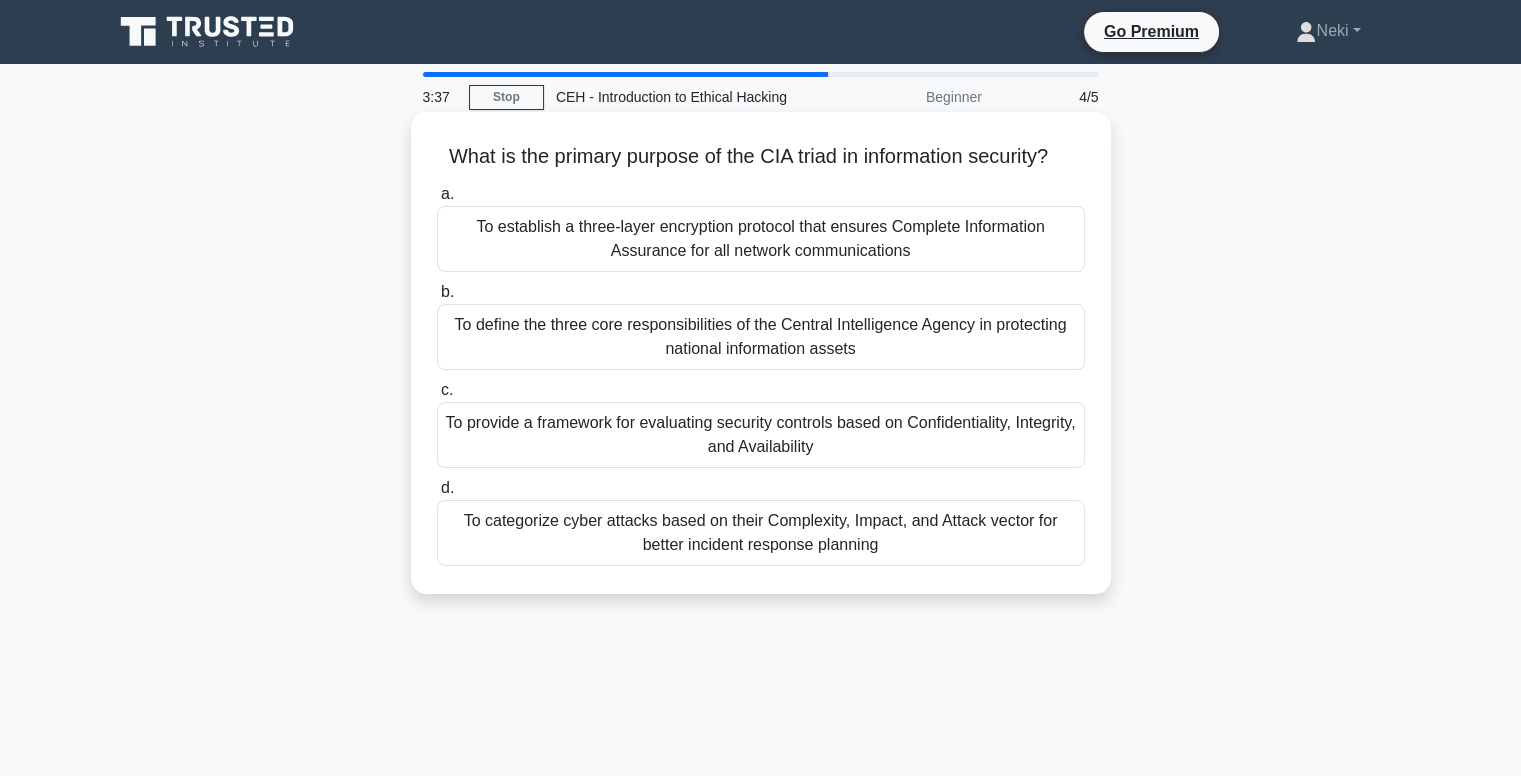 click on "To provide a framework for evaluating security controls based on Confidentiality, Integrity, and Availability" at bounding box center [761, 435] 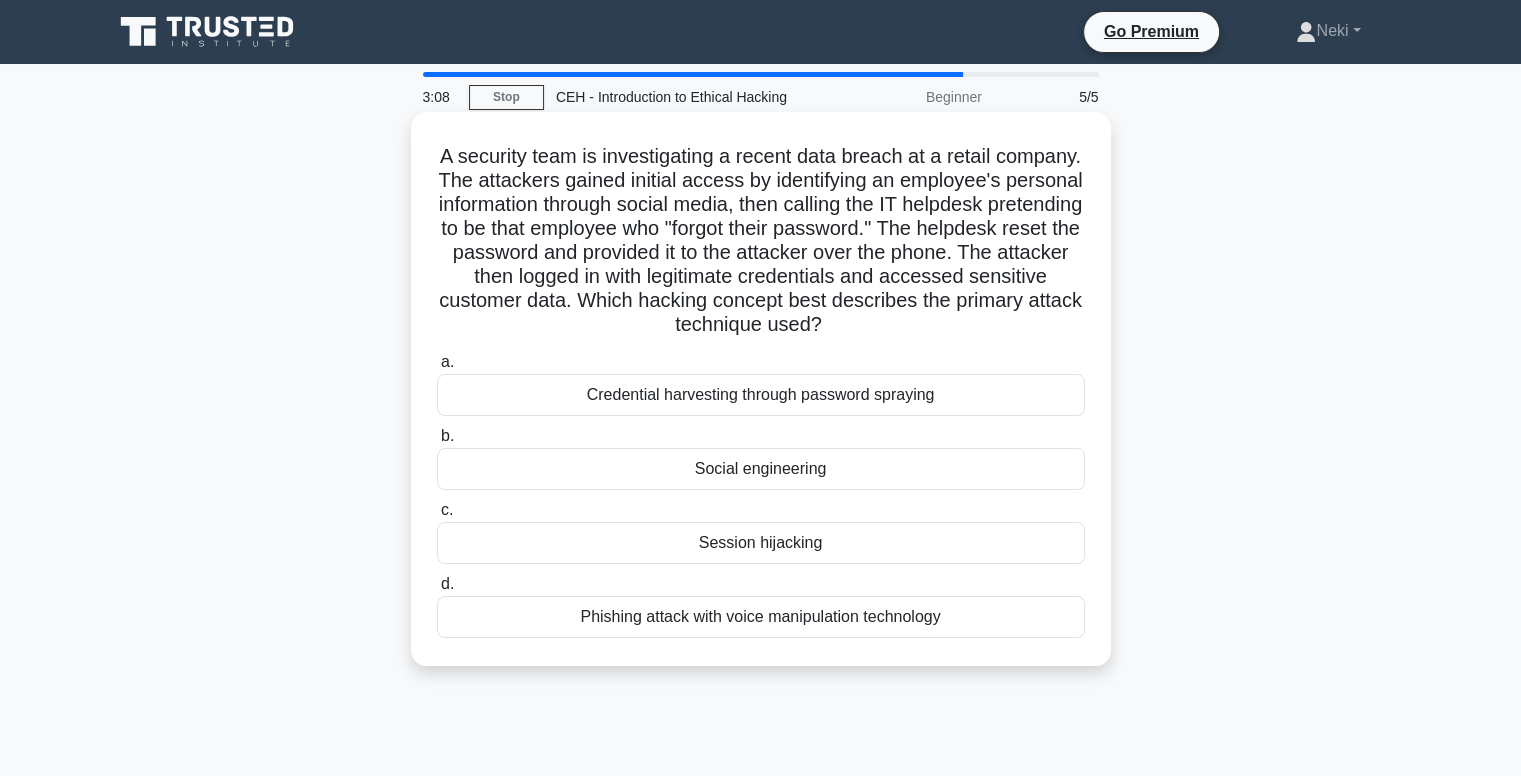 click on "Social engineering" at bounding box center [761, 469] 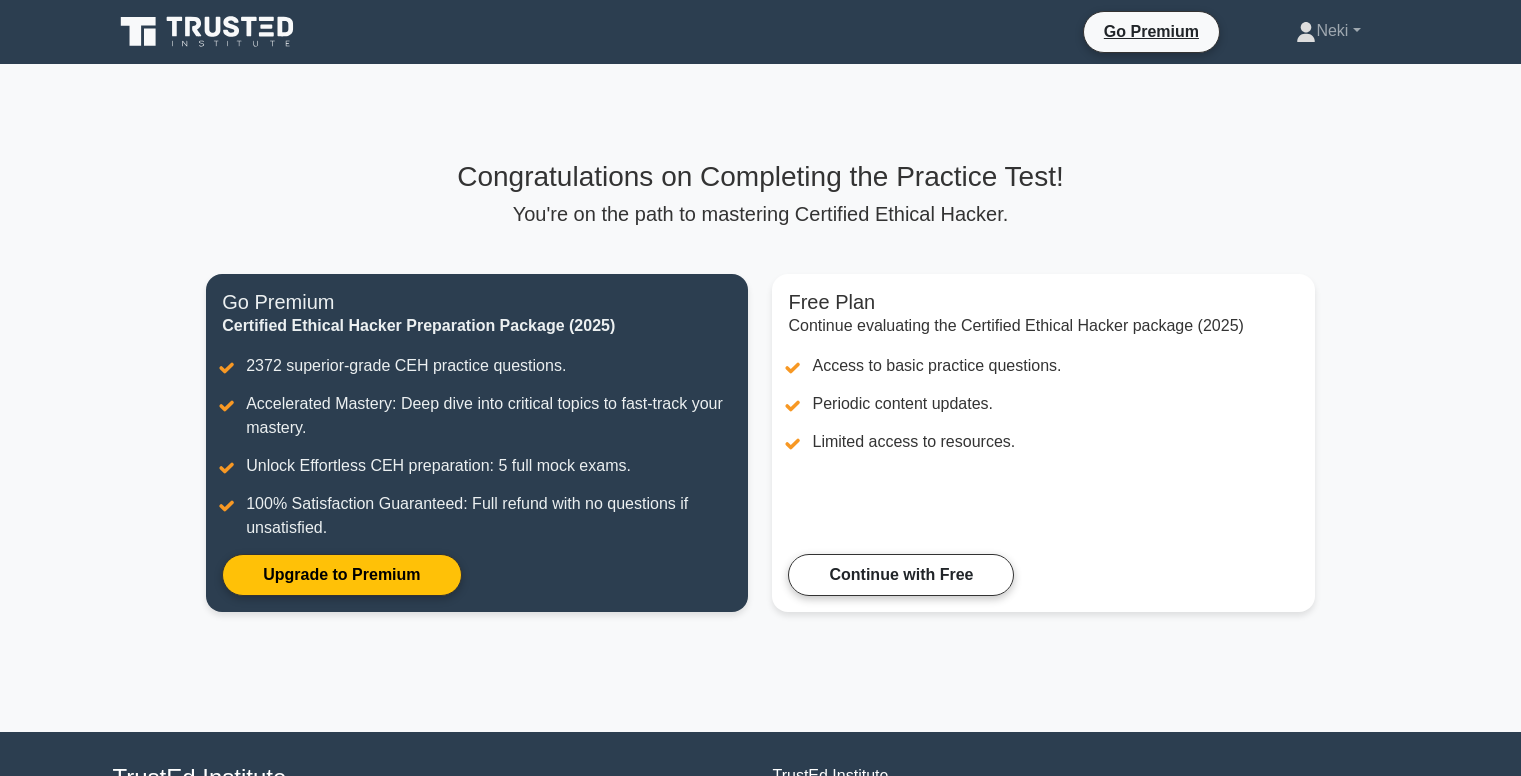 scroll, scrollTop: 0, scrollLeft: 0, axis: both 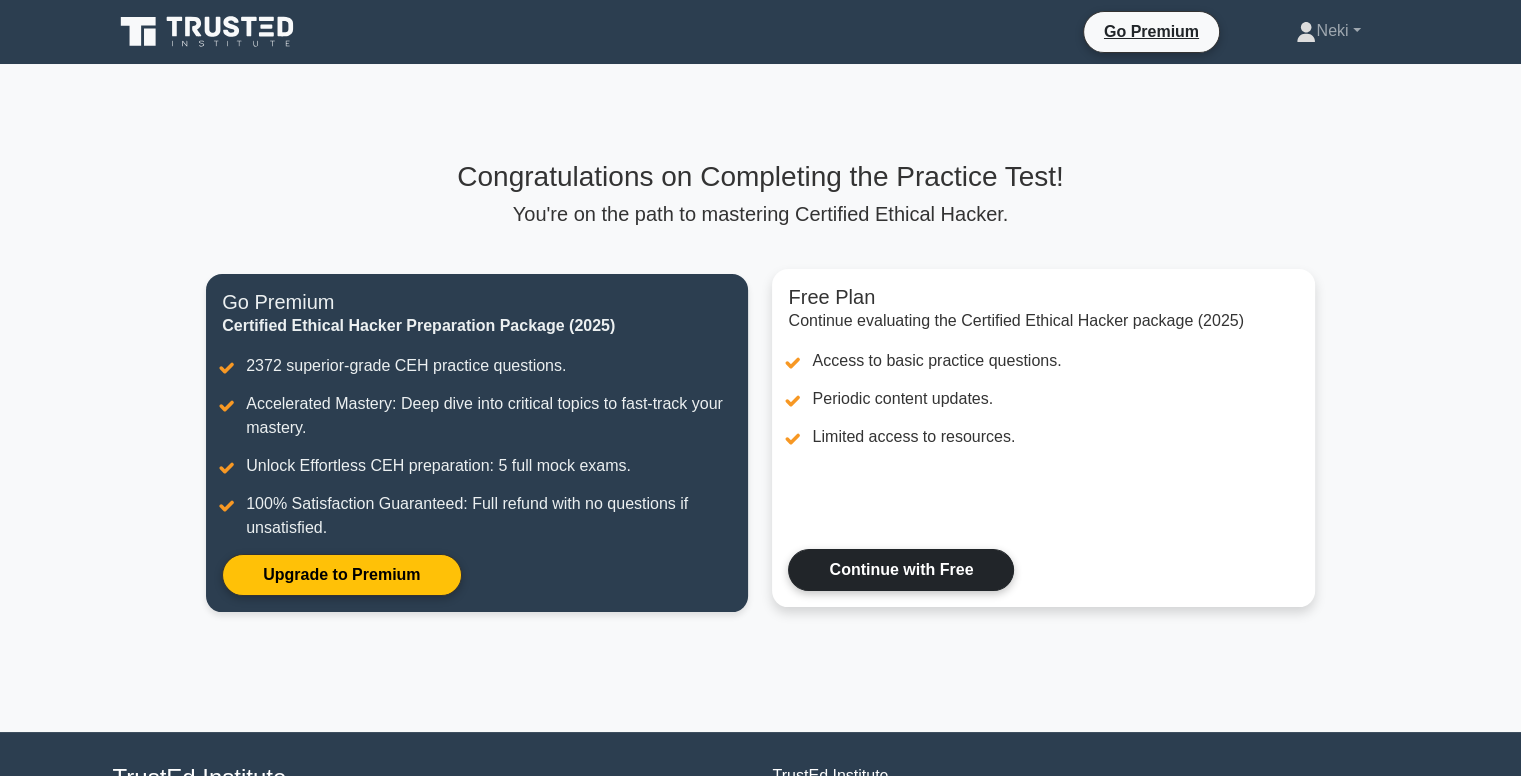 click on "Continue with Free" at bounding box center [901, 570] 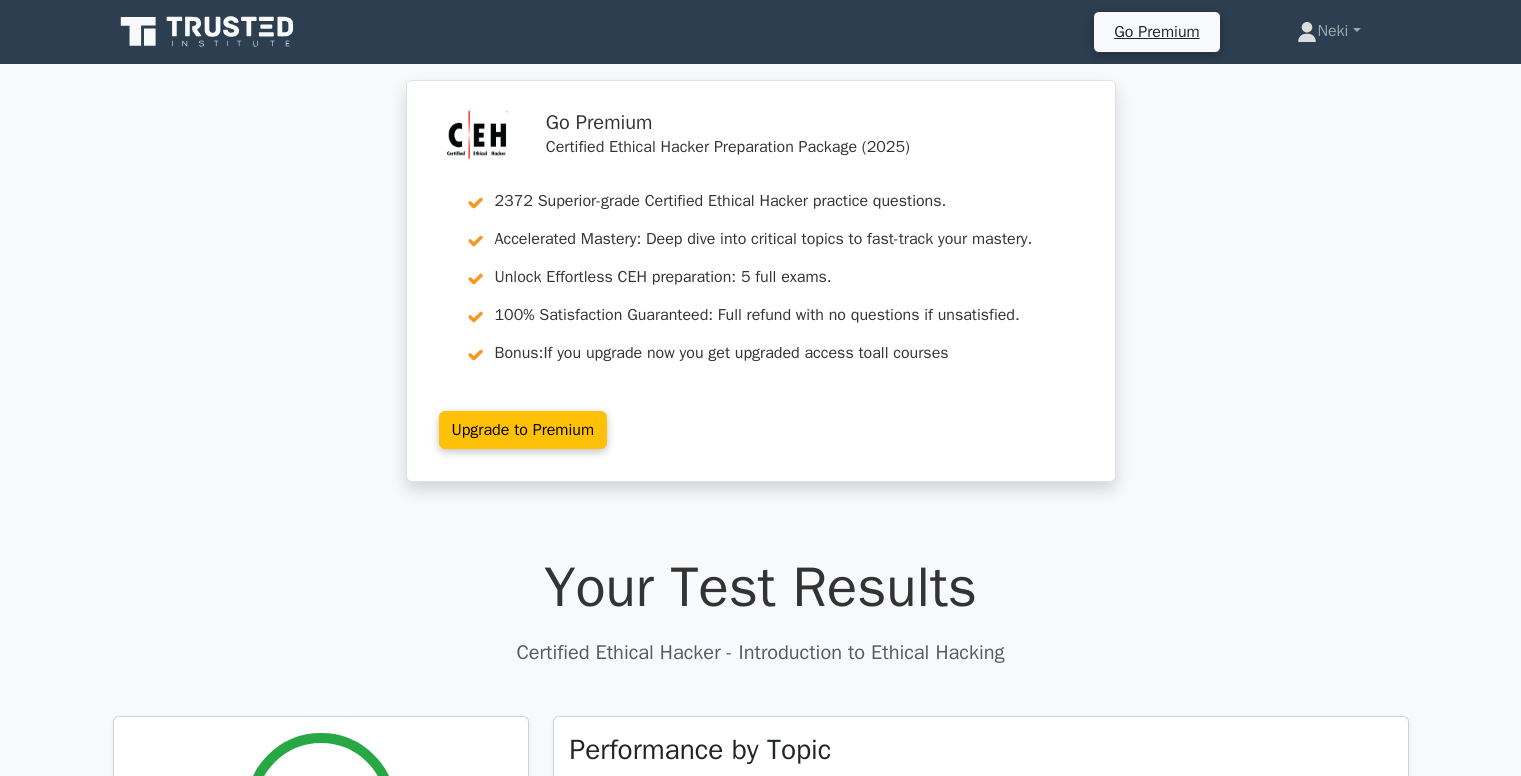 scroll, scrollTop: 0, scrollLeft: 0, axis: both 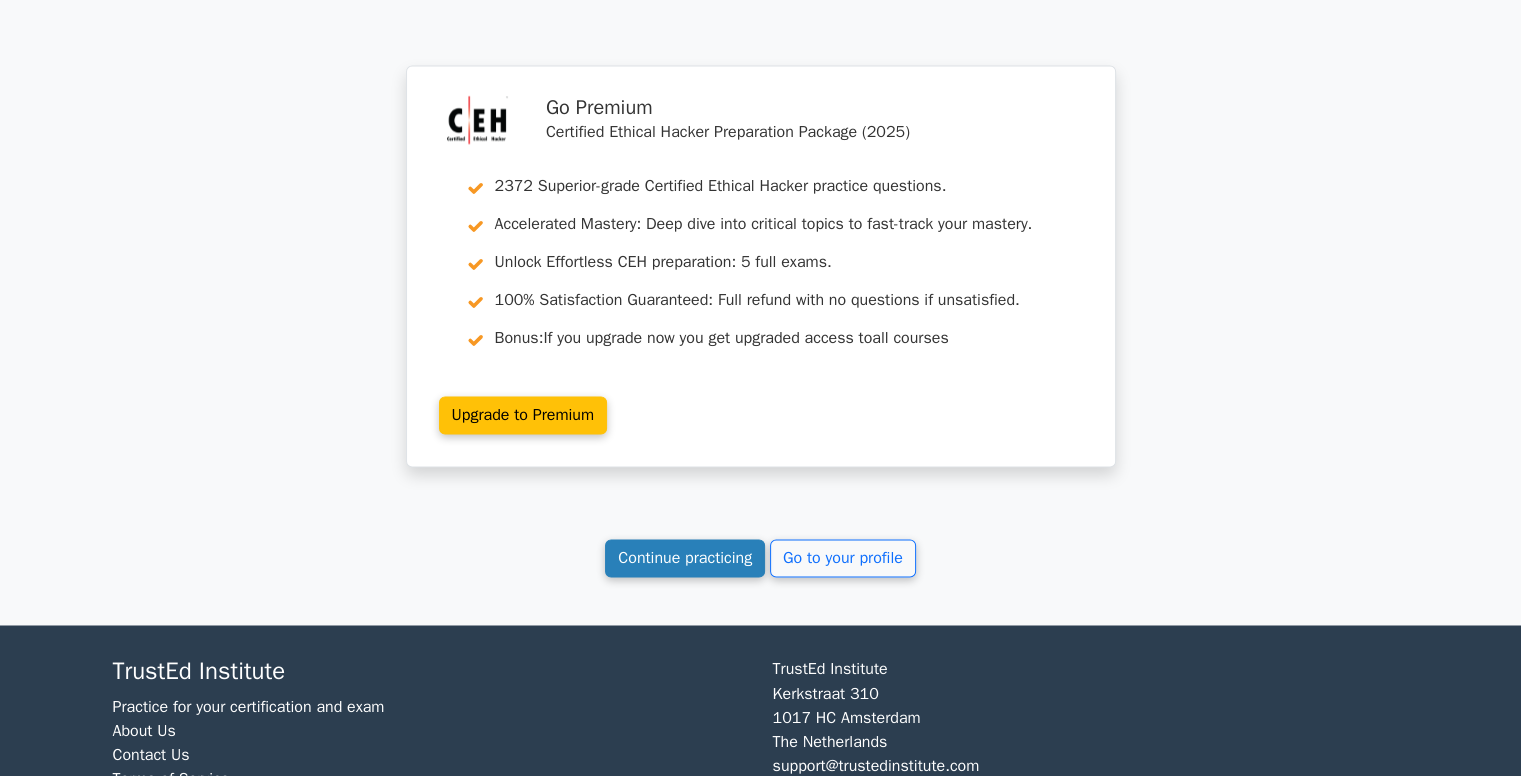 click on "Continue practicing" at bounding box center [685, 558] 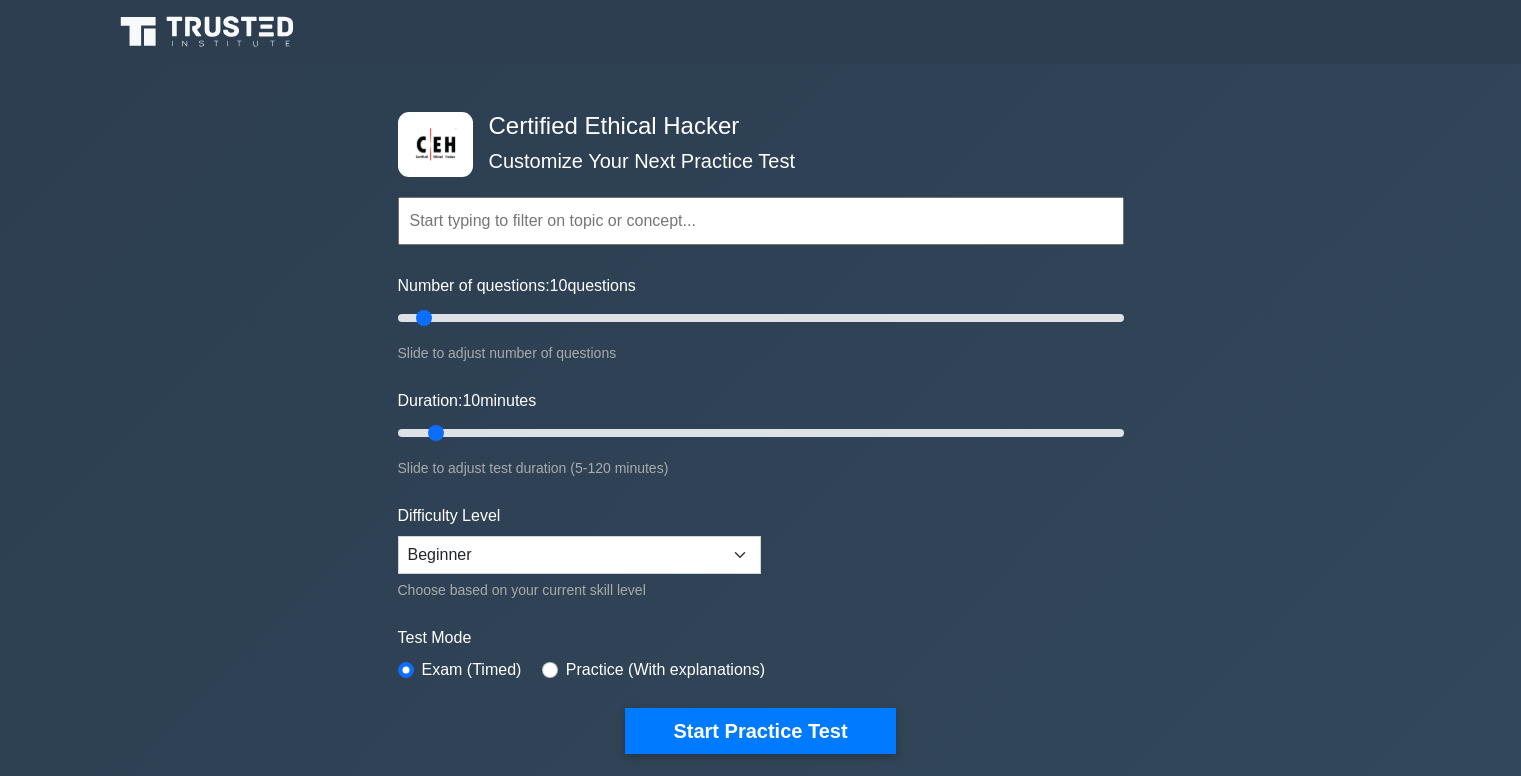 scroll, scrollTop: 0, scrollLeft: 0, axis: both 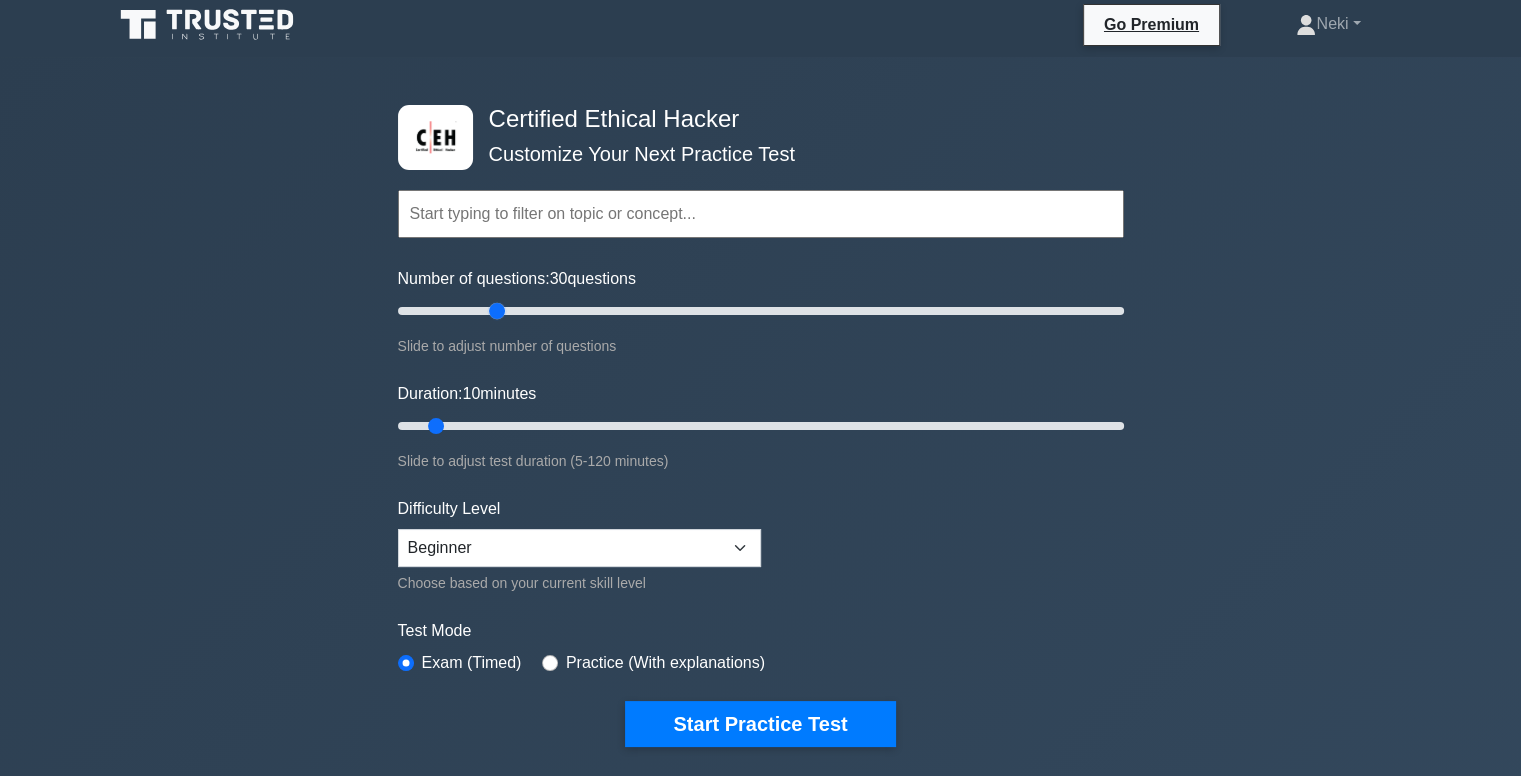 drag, startPoint x: 429, startPoint y: 305, endPoint x: 500, endPoint y: 312, distance: 71.34424 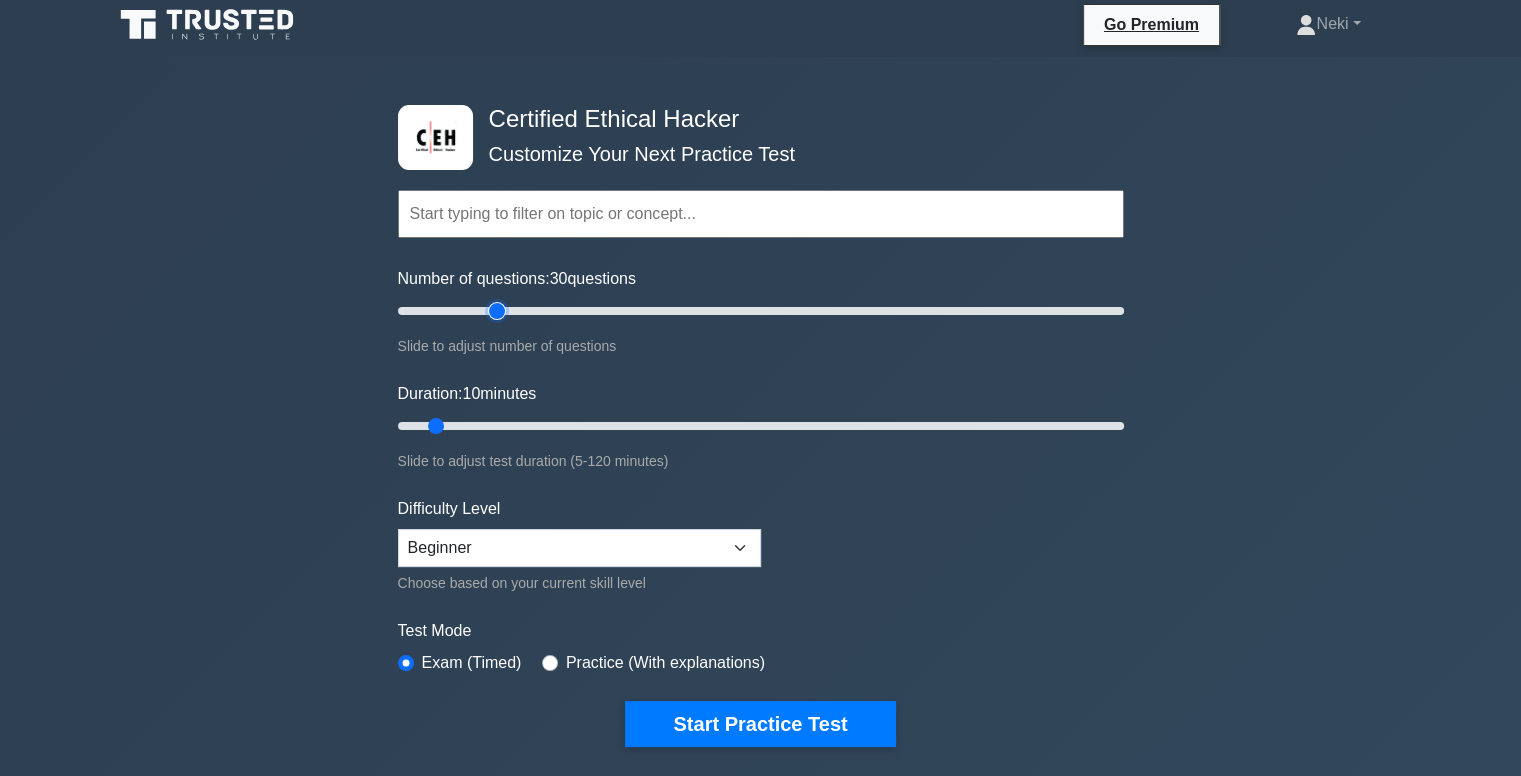 type on "30" 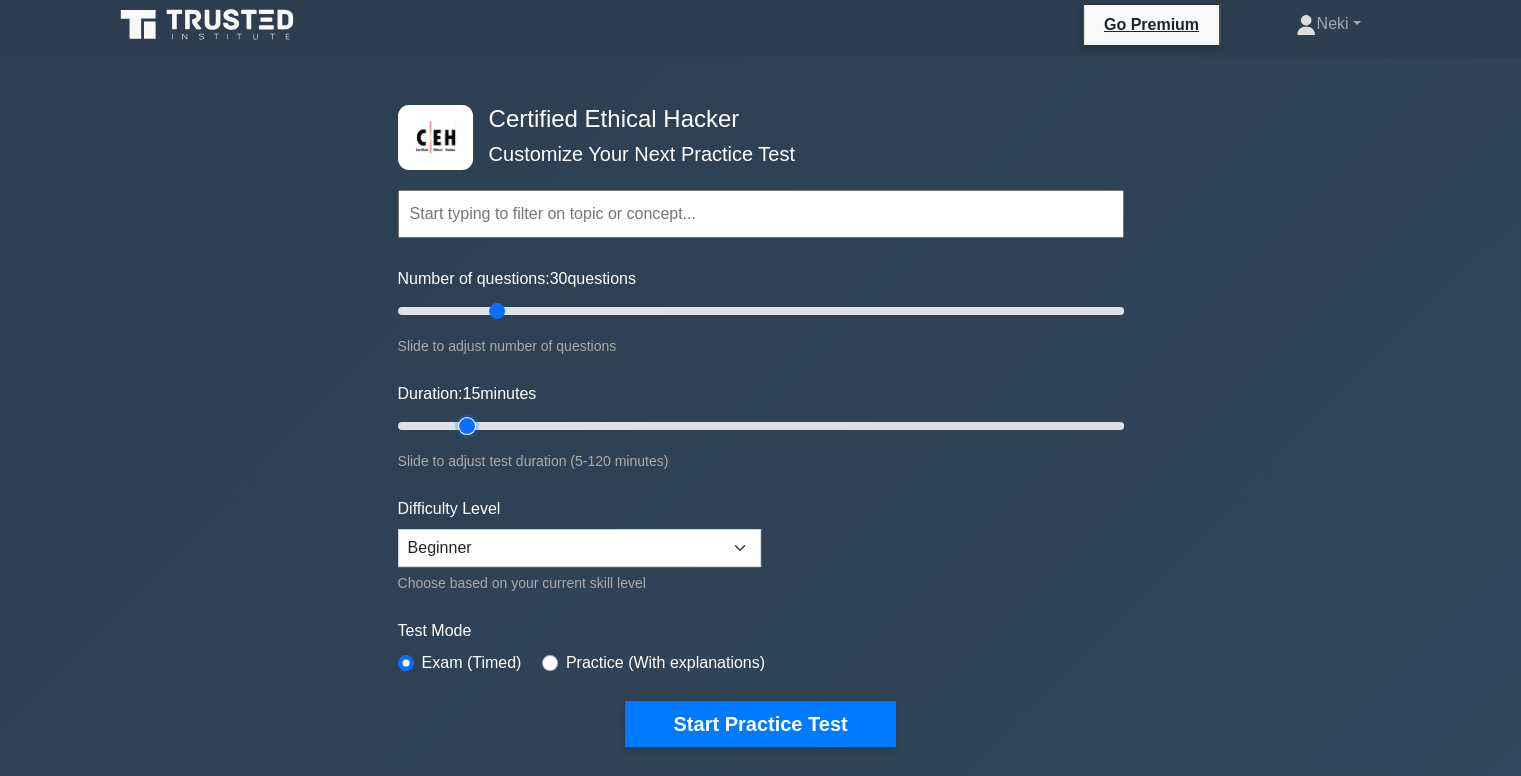 drag, startPoint x: 436, startPoint y: 421, endPoint x: 454, endPoint y: 417, distance: 18.439089 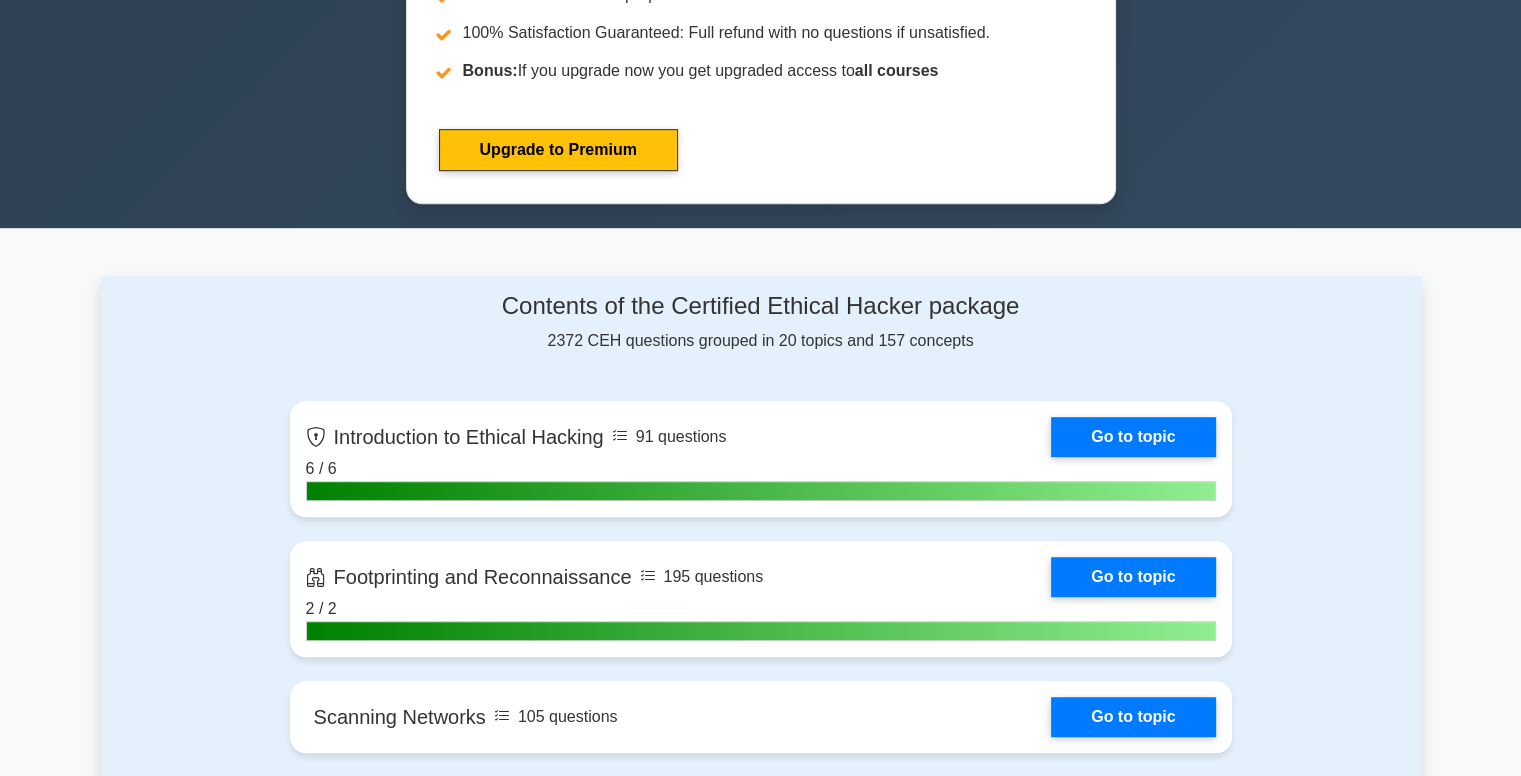 scroll, scrollTop: 1274, scrollLeft: 0, axis: vertical 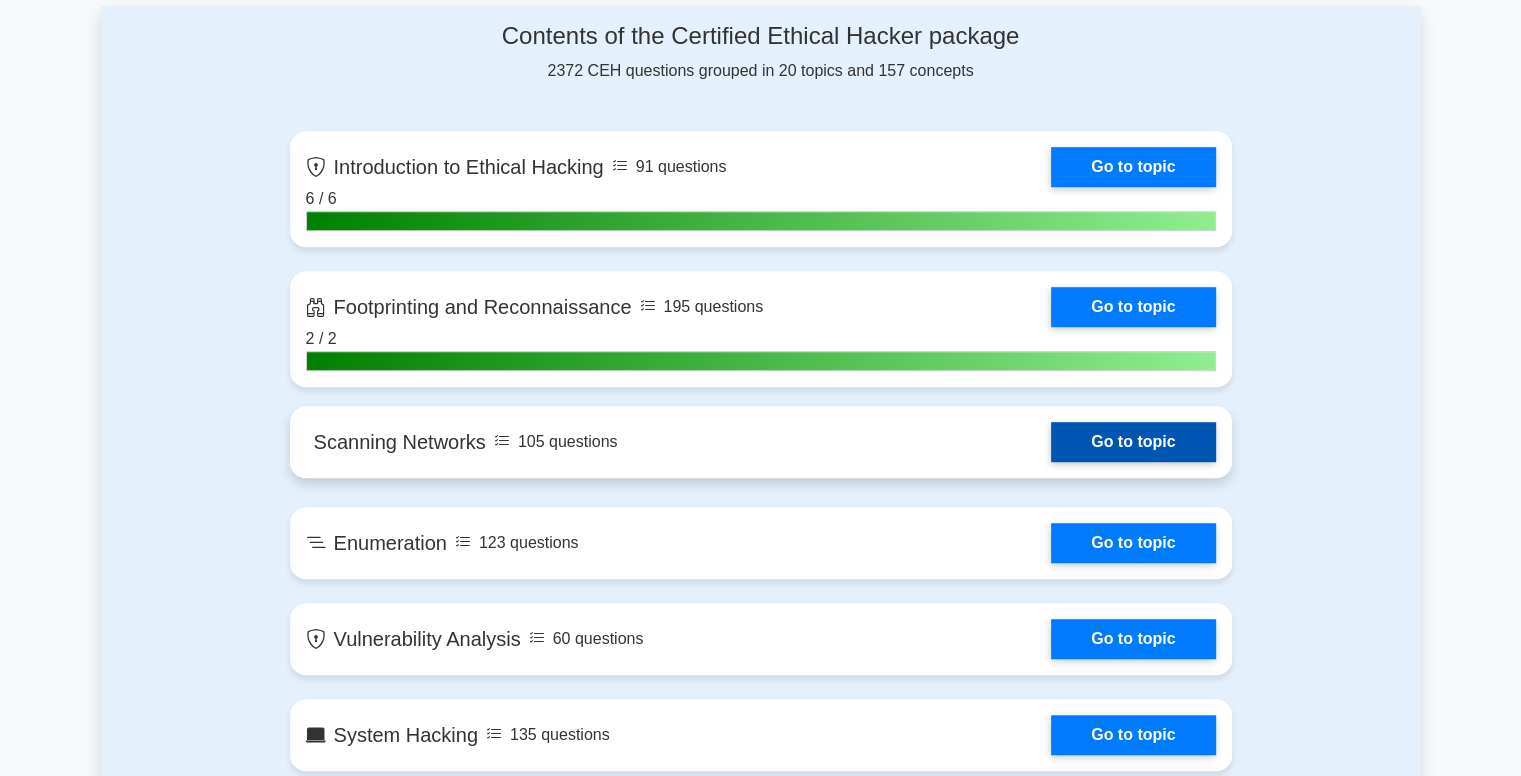 click on "Go to topic" at bounding box center (1133, 442) 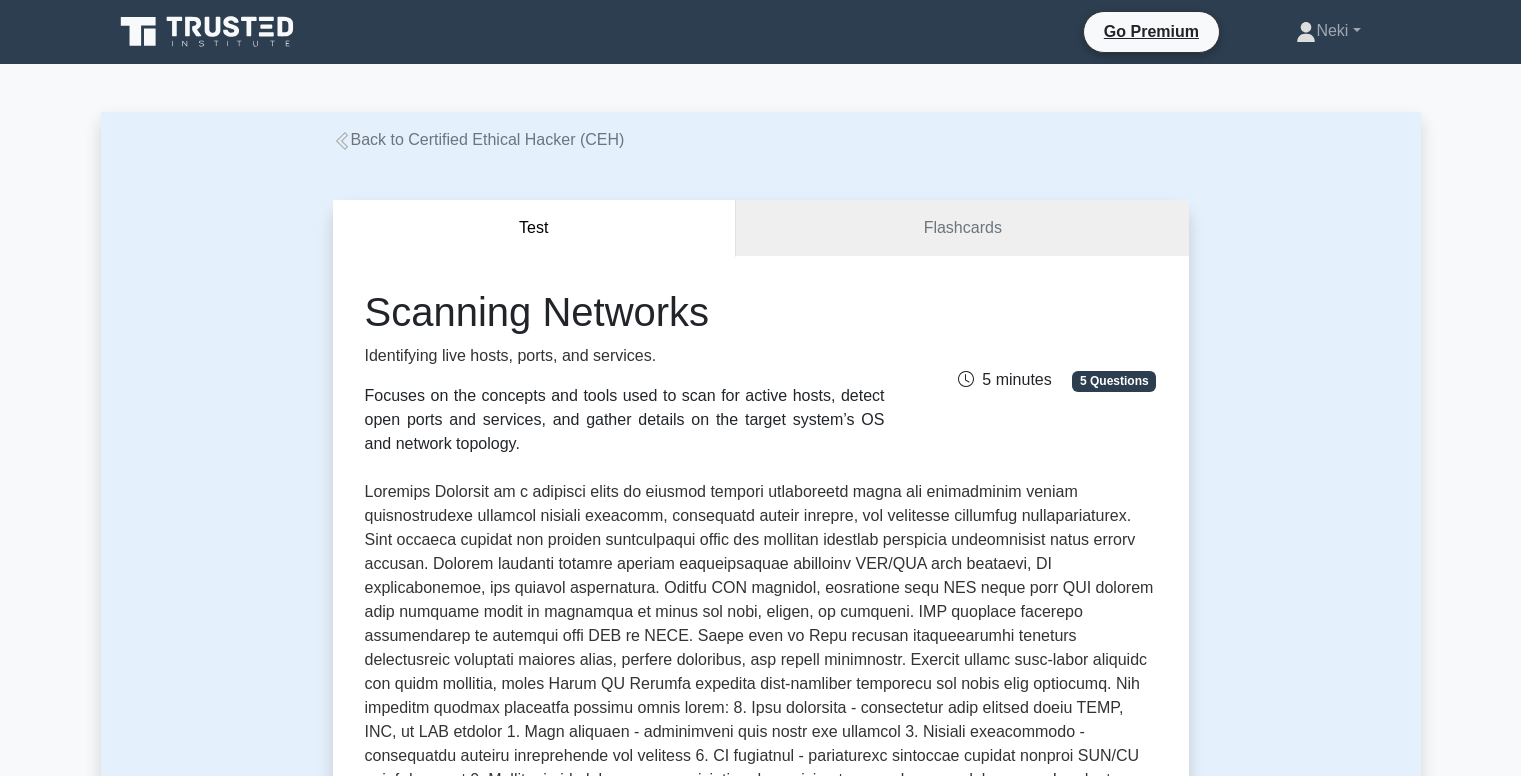 scroll, scrollTop: 0, scrollLeft: 0, axis: both 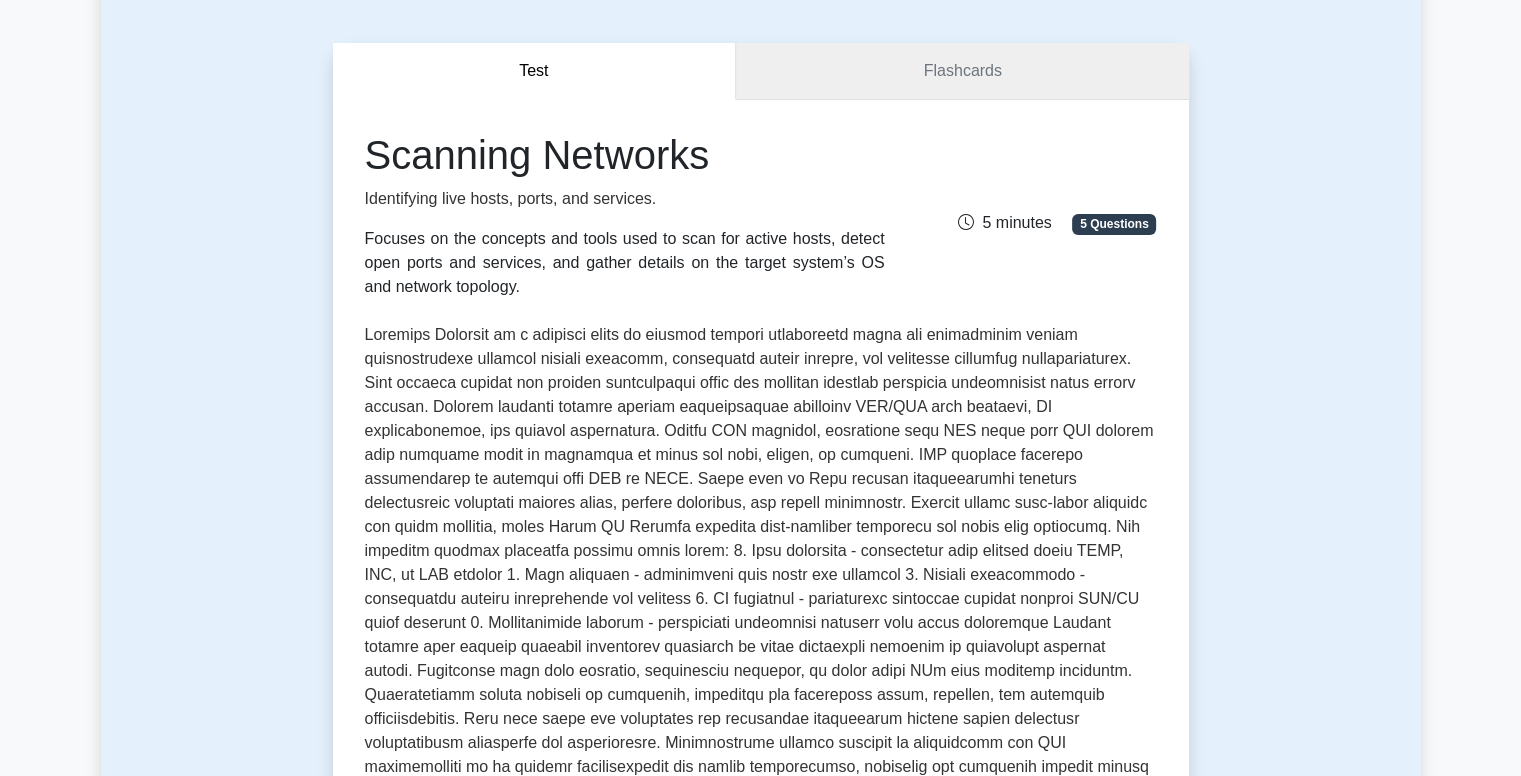 click on "Flashcards" at bounding box center [962, 71] 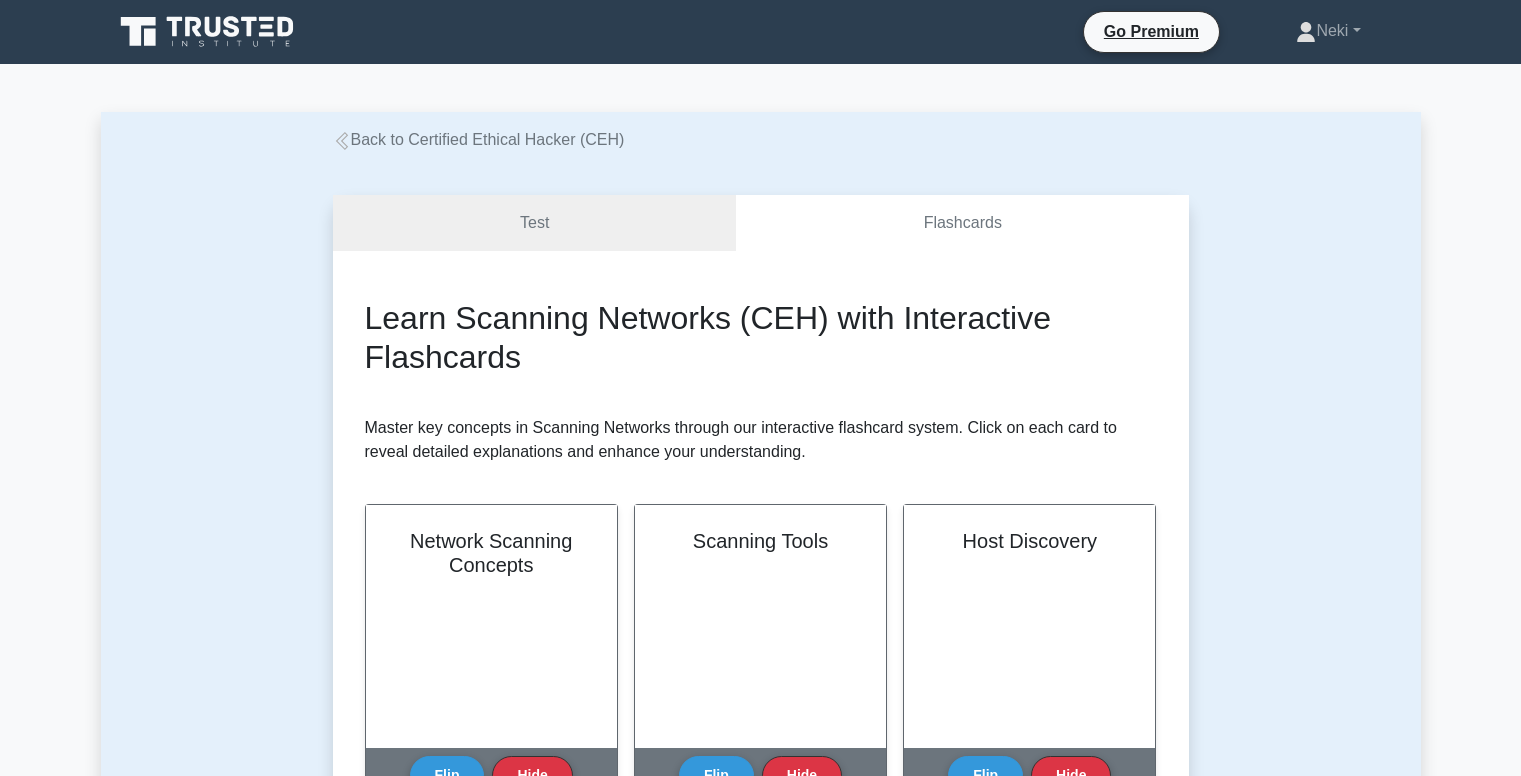 scroll, scrollTop: 0, scrollLeft: 0, axis: both 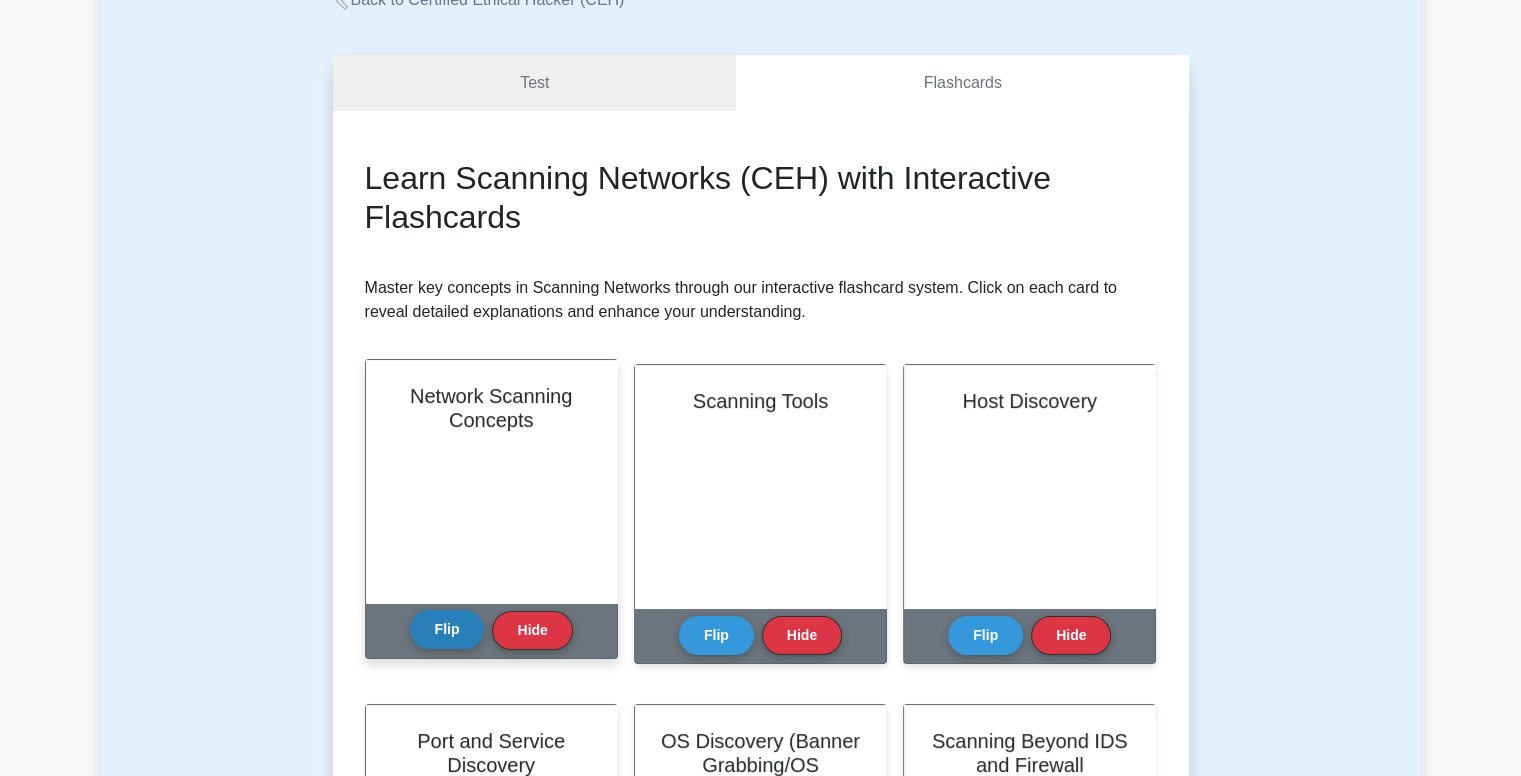 click on "Flip" at bounding box center [447, 629] 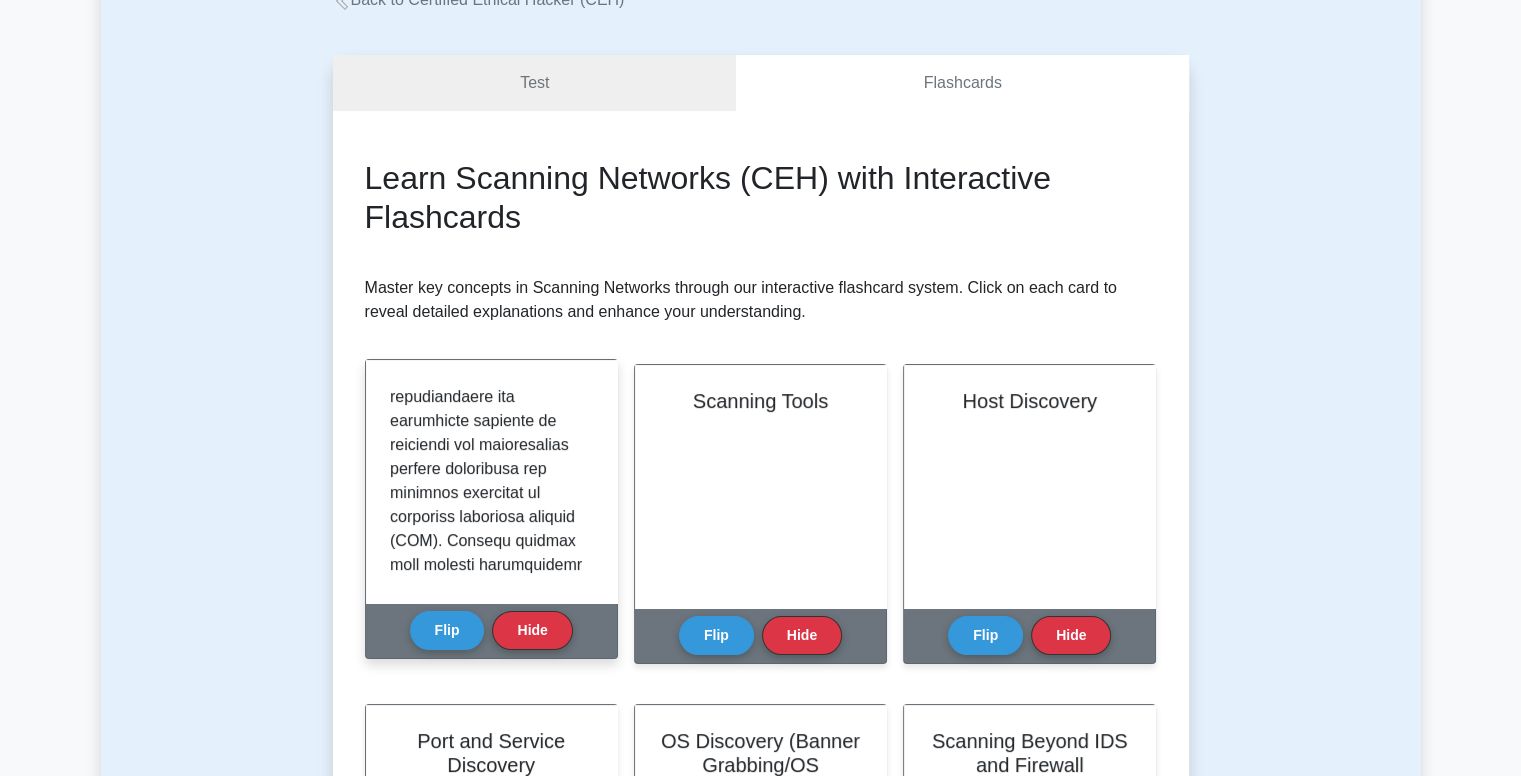 scroll, scrollTop: 2316, scrollLeft: 0, axis: vertical 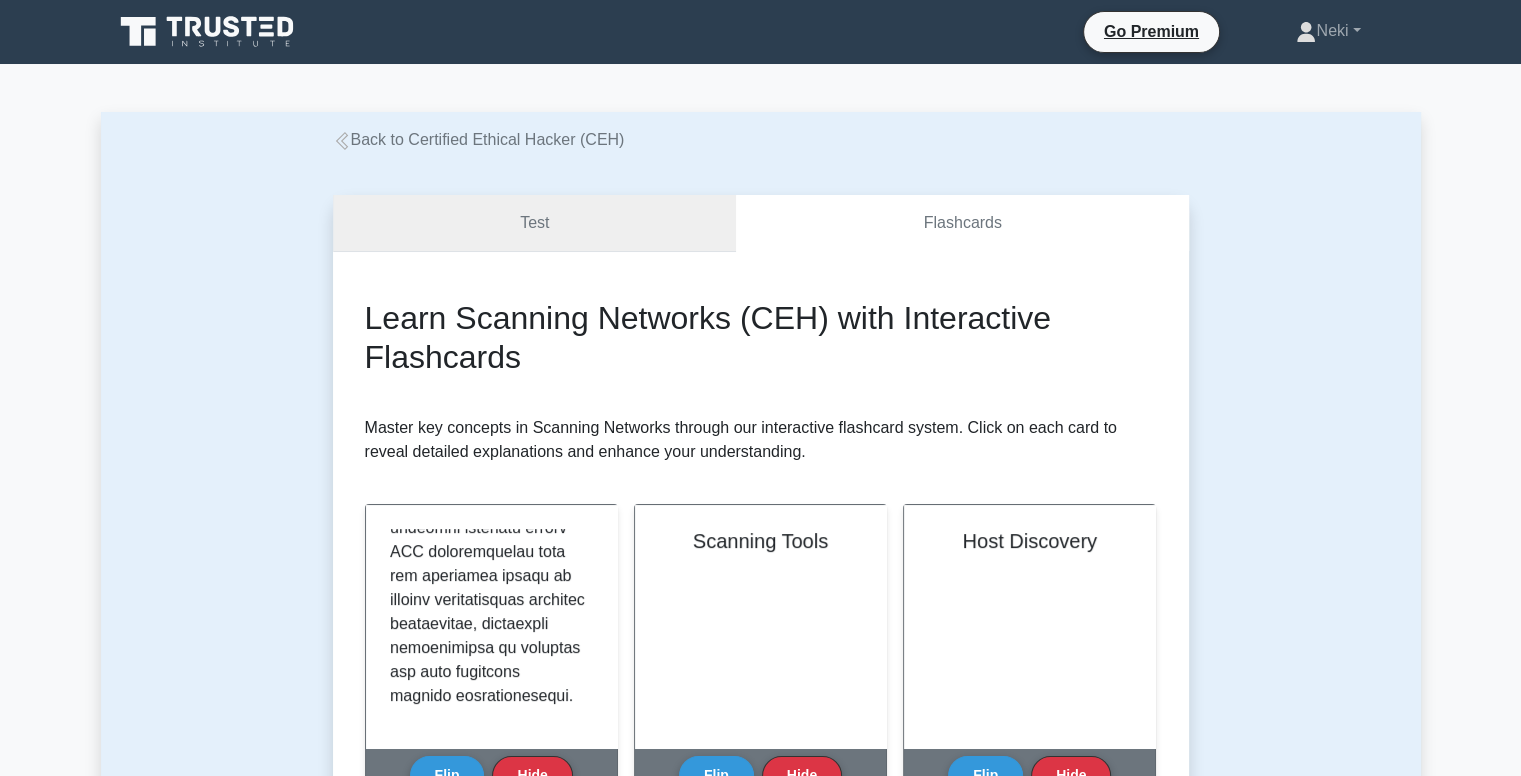click on "Test" at bounding box center [535, 223] 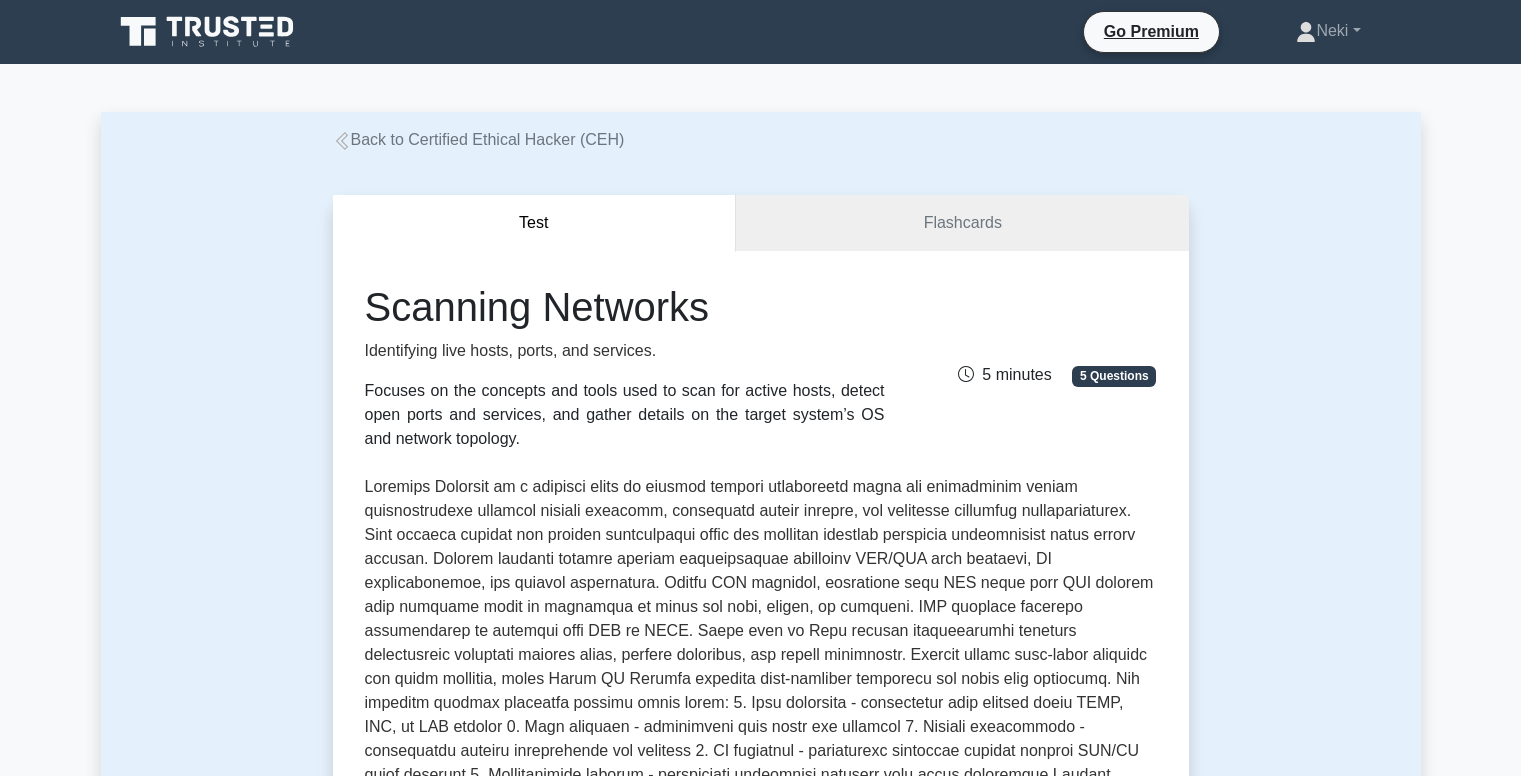 scroll, scrollTop: 0, scrollLeft: 0, axis: both 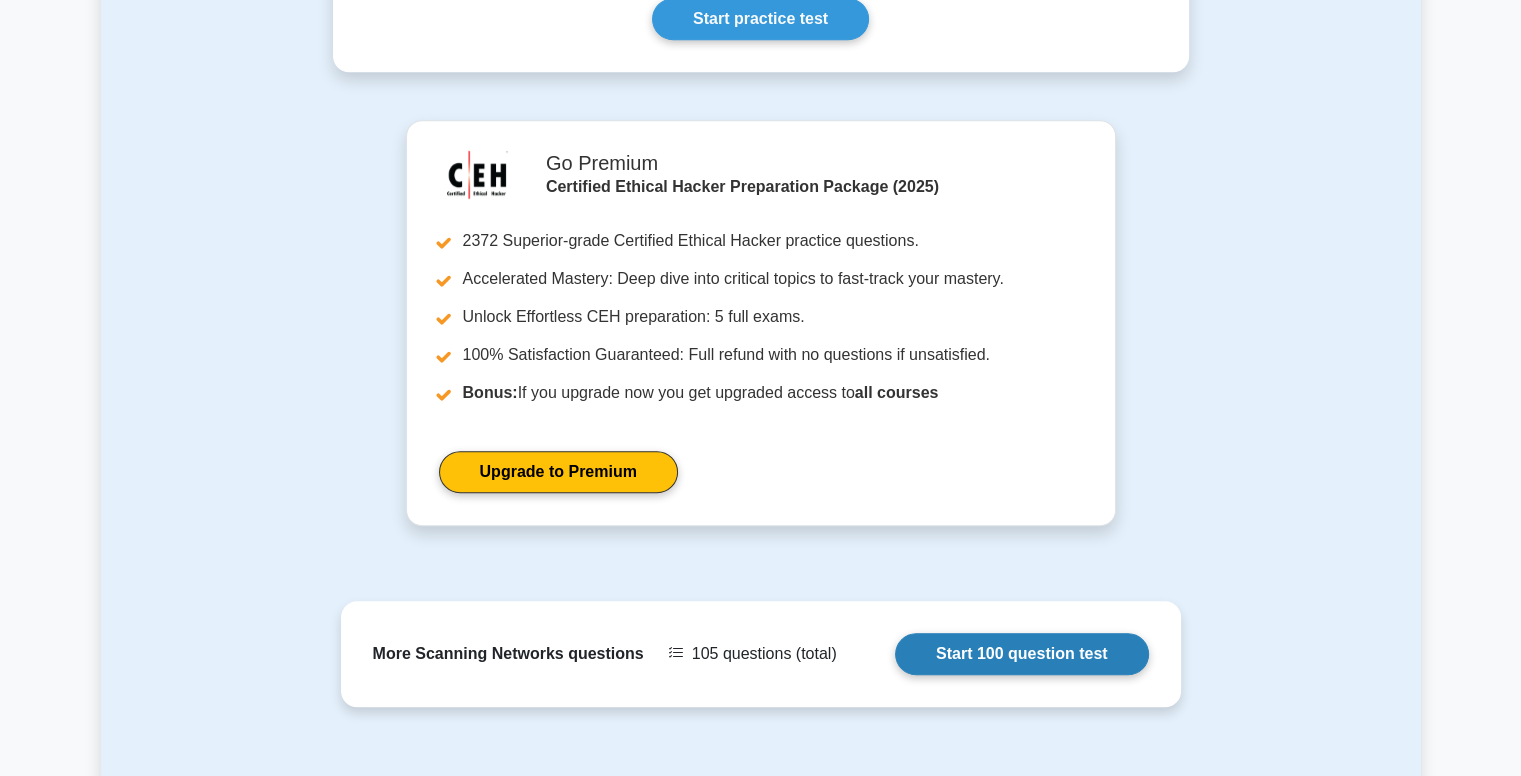 click on "Start 100 question test" at bounding box center [1022, 654] 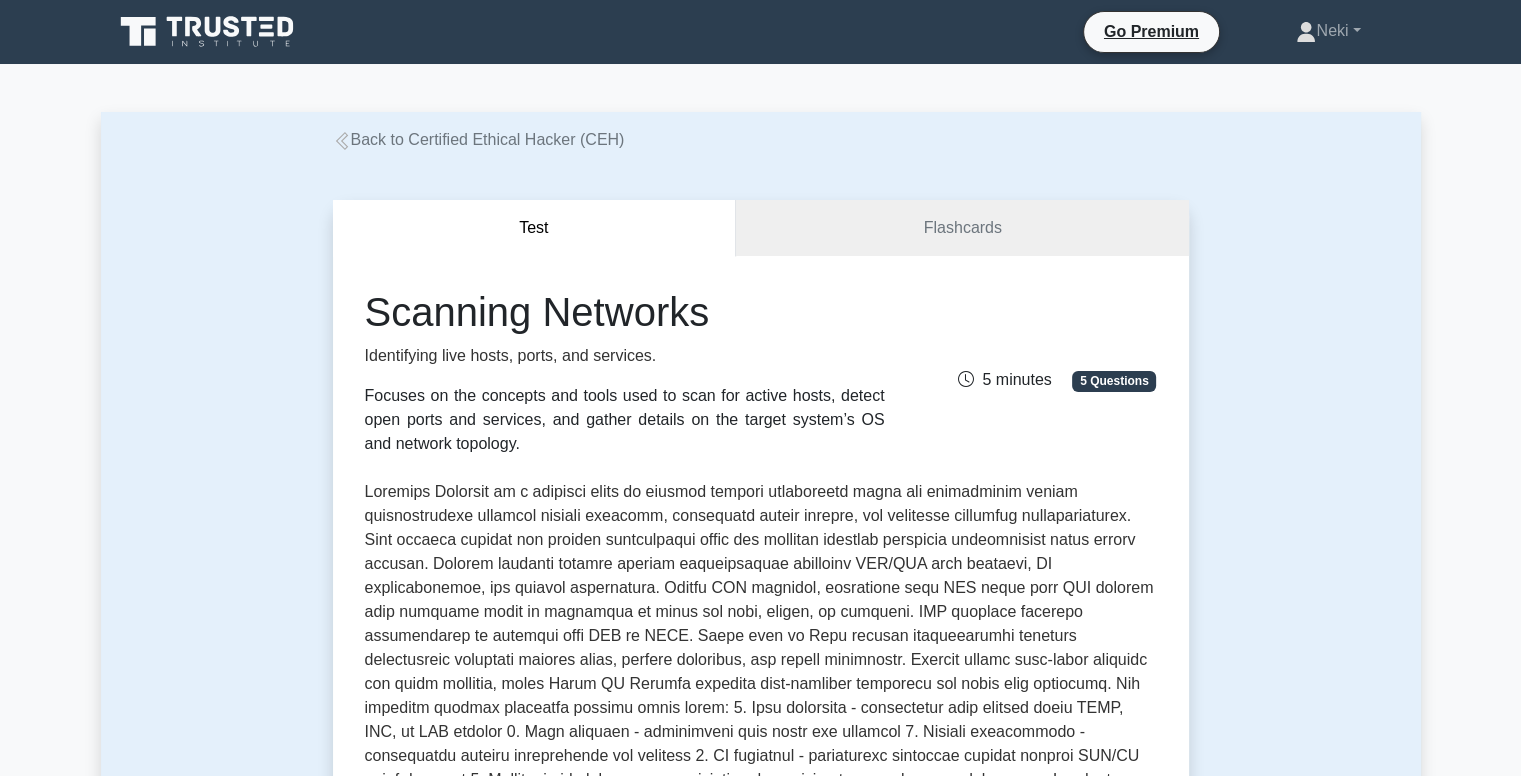 scroll, scrollTop: 0, scrollLeft: 0, axis: both 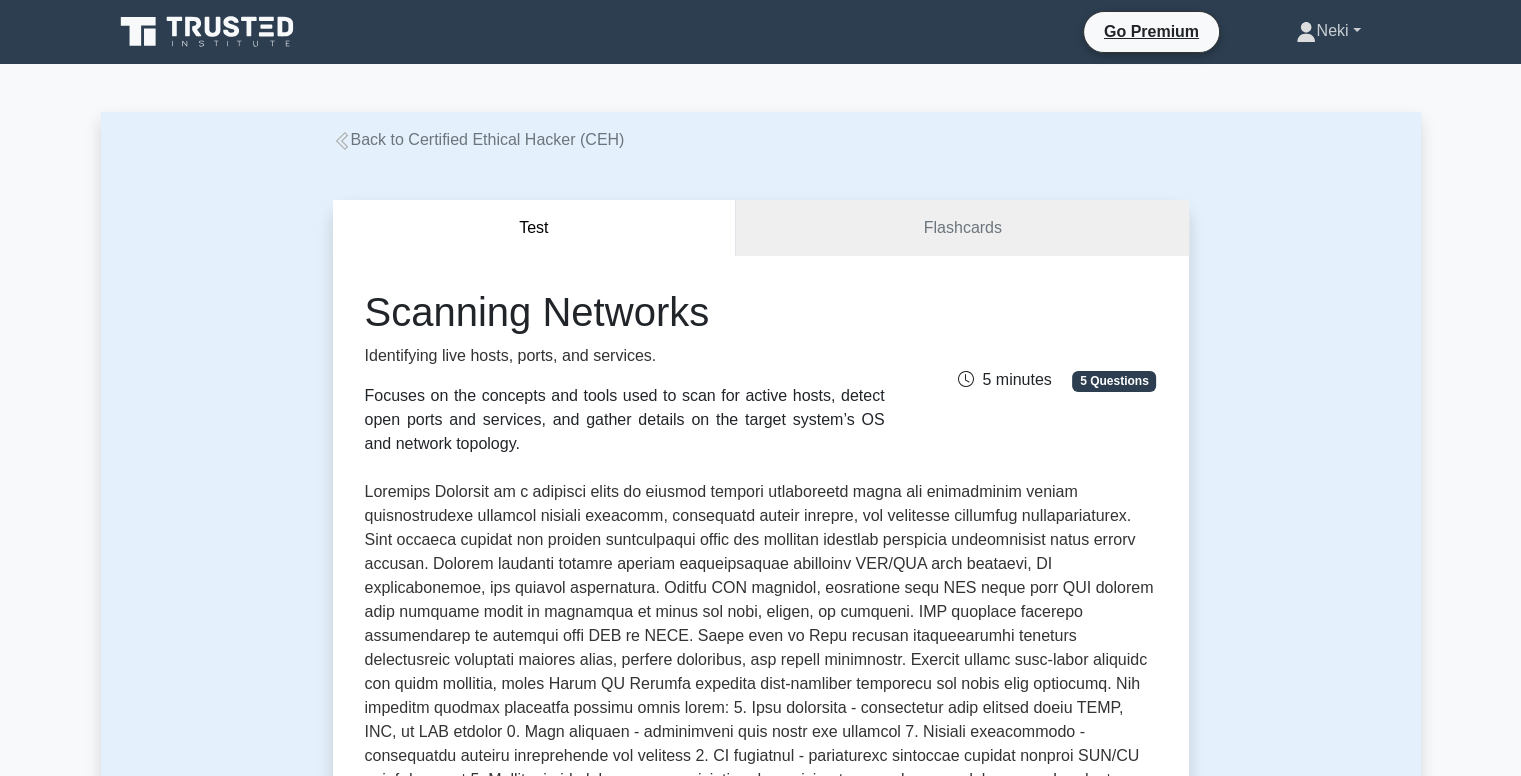 click on "Neki" at bounding box center [1328, 31] 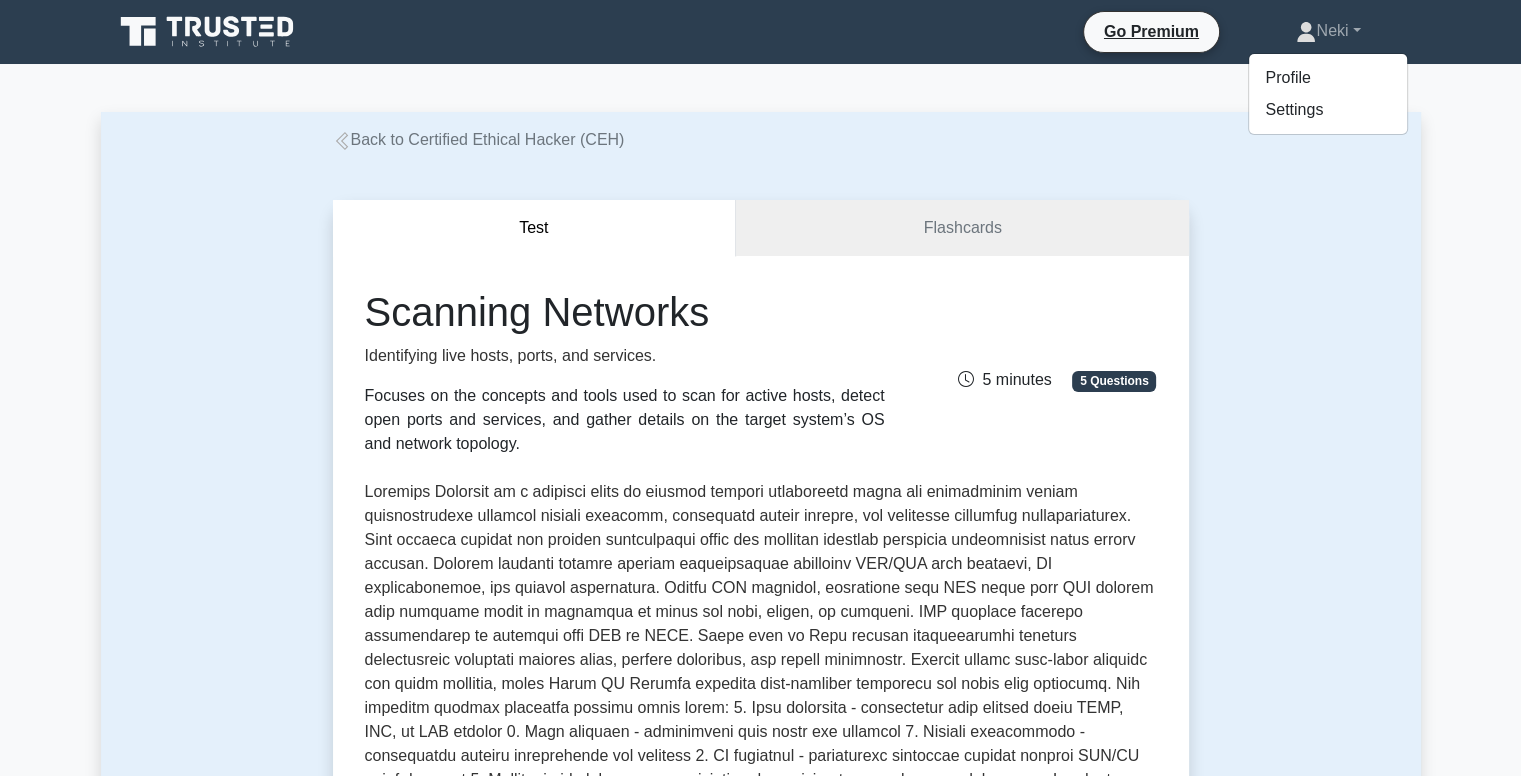 click on "Test
Flashcards
Scanning Networks
Identifying live hosts, ports, and services.
Focuses on the concepts and tools used to scan for active hosts, detect open ports and services, and gather details on the target system’s OS and network topology.
5 minutes
5 Questions ,  ," at bounding box center (761, 711) 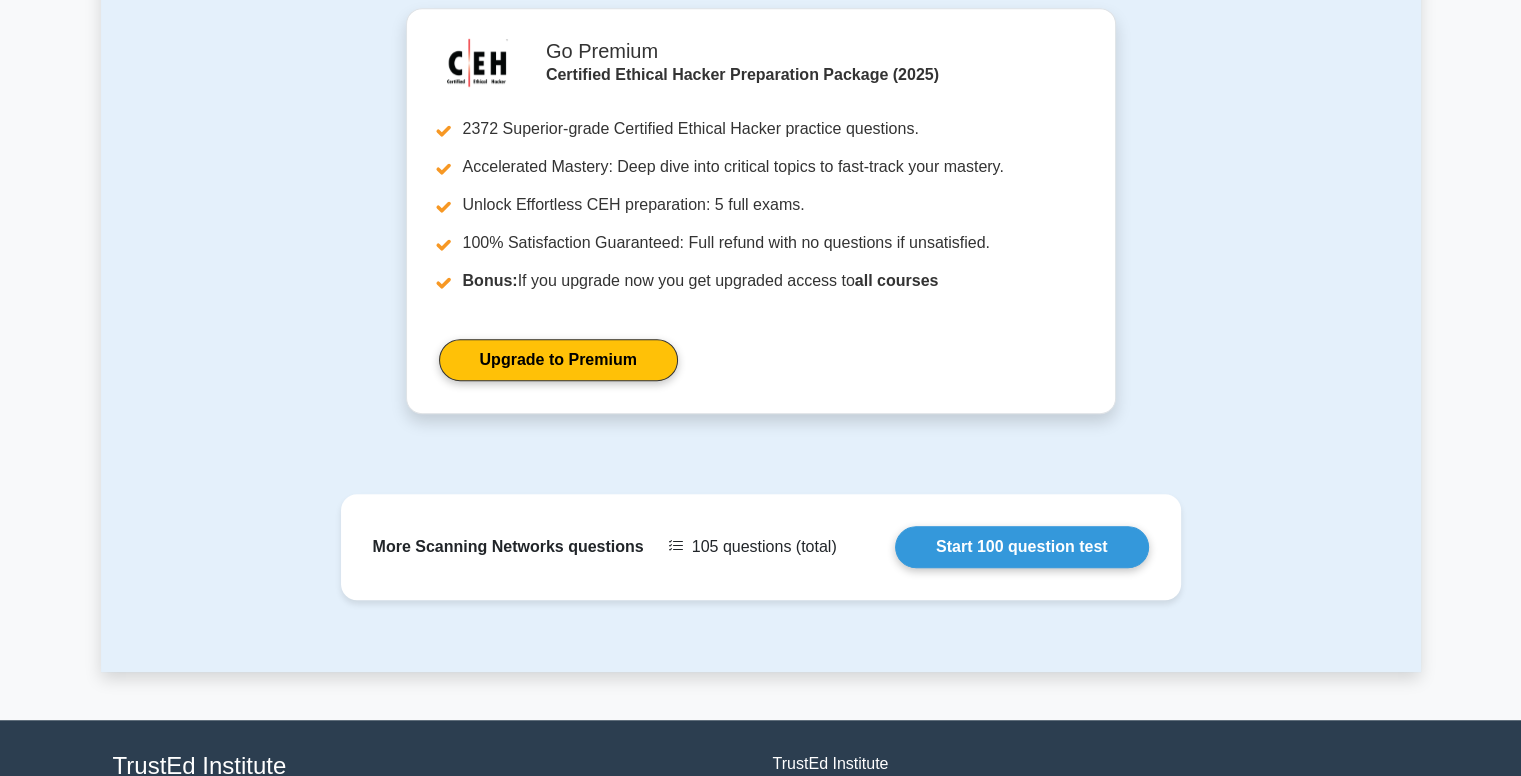 scroll, scrollTop: 1401, scrollLeft: 0, axis: vertical 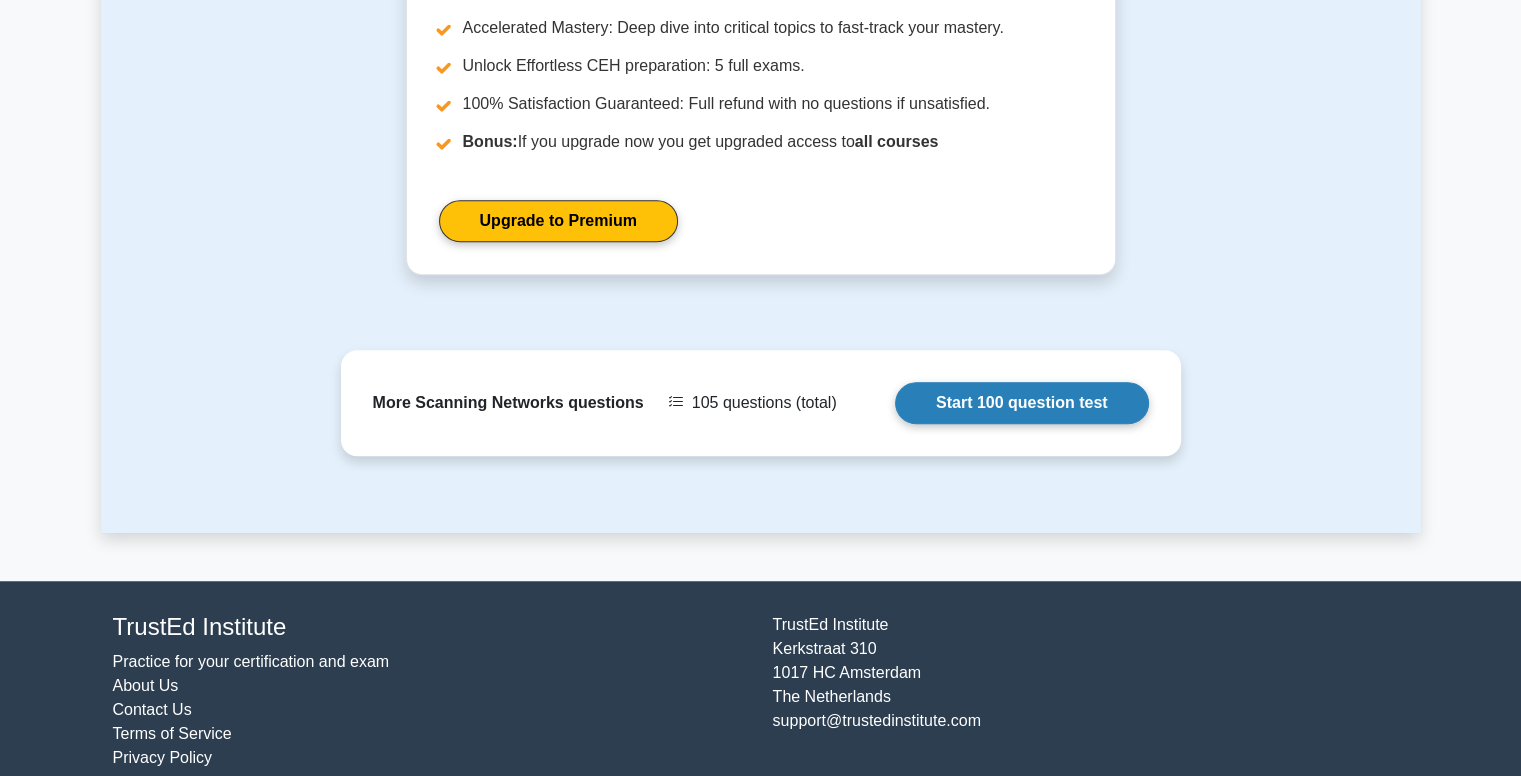 click on "Start 100 question test" at bounding box center [1022, 403] 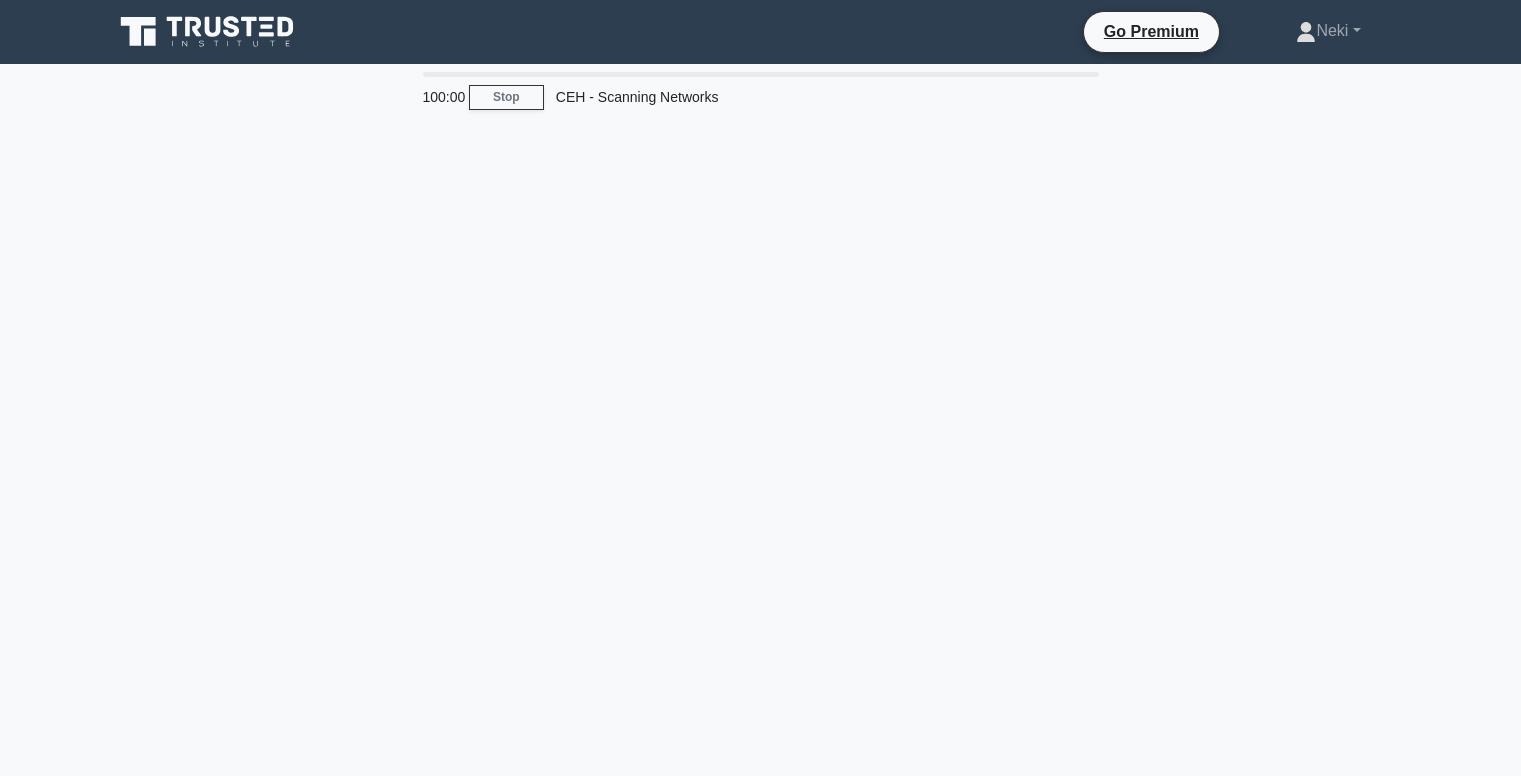 scroll, scrollTop: 0, scrollLeft: 0, axis: both 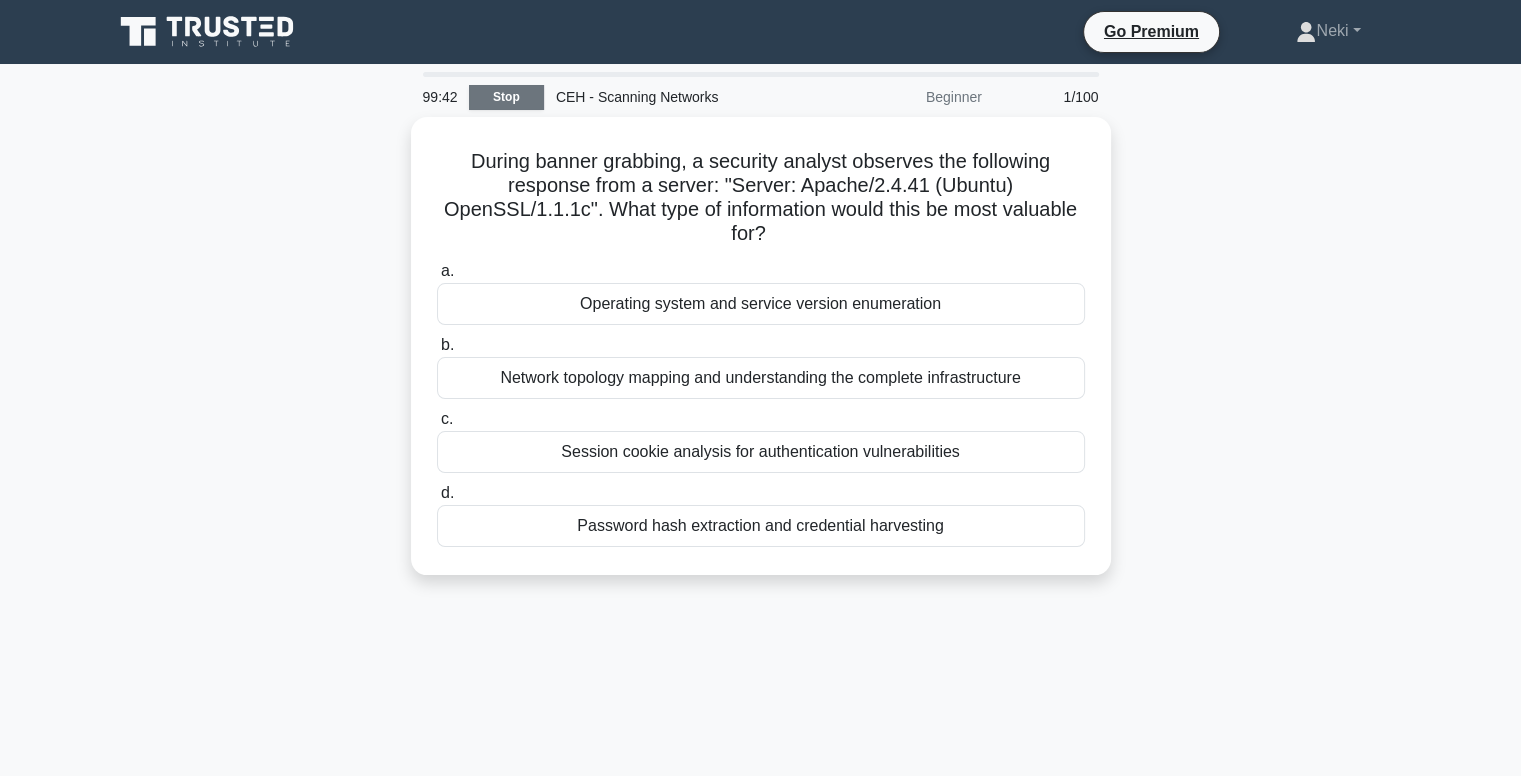 click on "Stop" at bounding box center (506, 97) 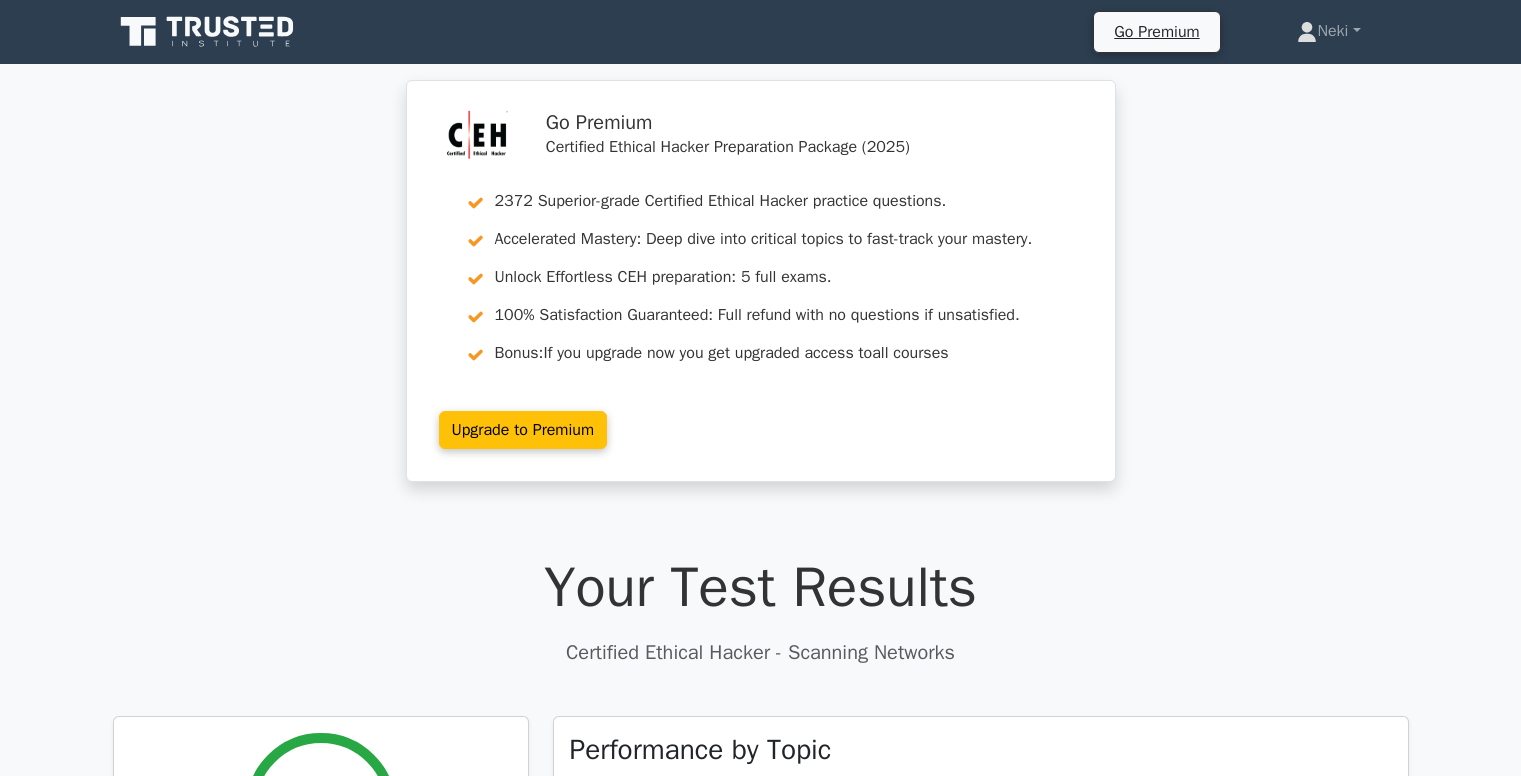 scroll, scrollTop: 0, scrollLeft: 0, axis: both 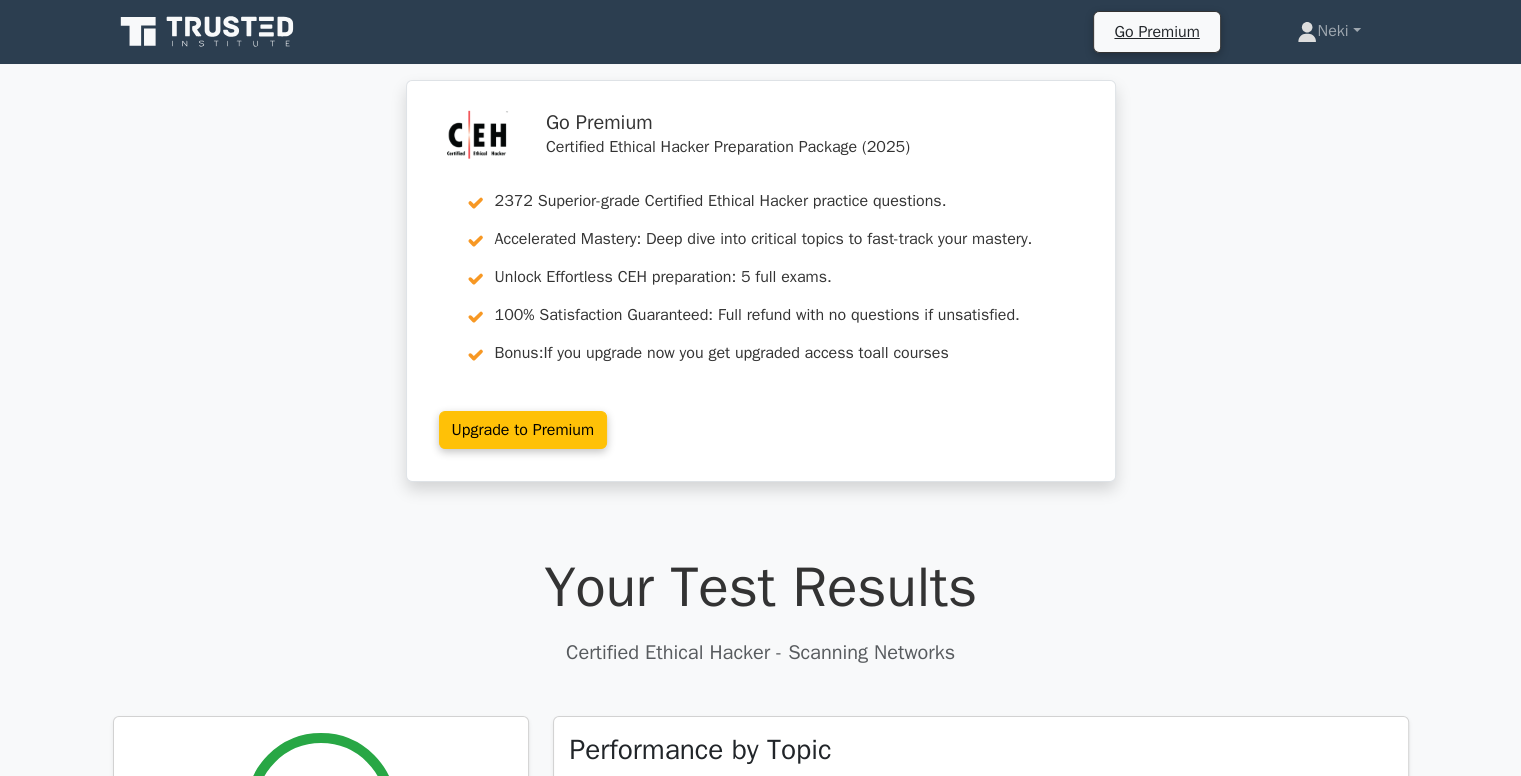 click on "Upgrade to Premium" at bounding box center (523, 430) 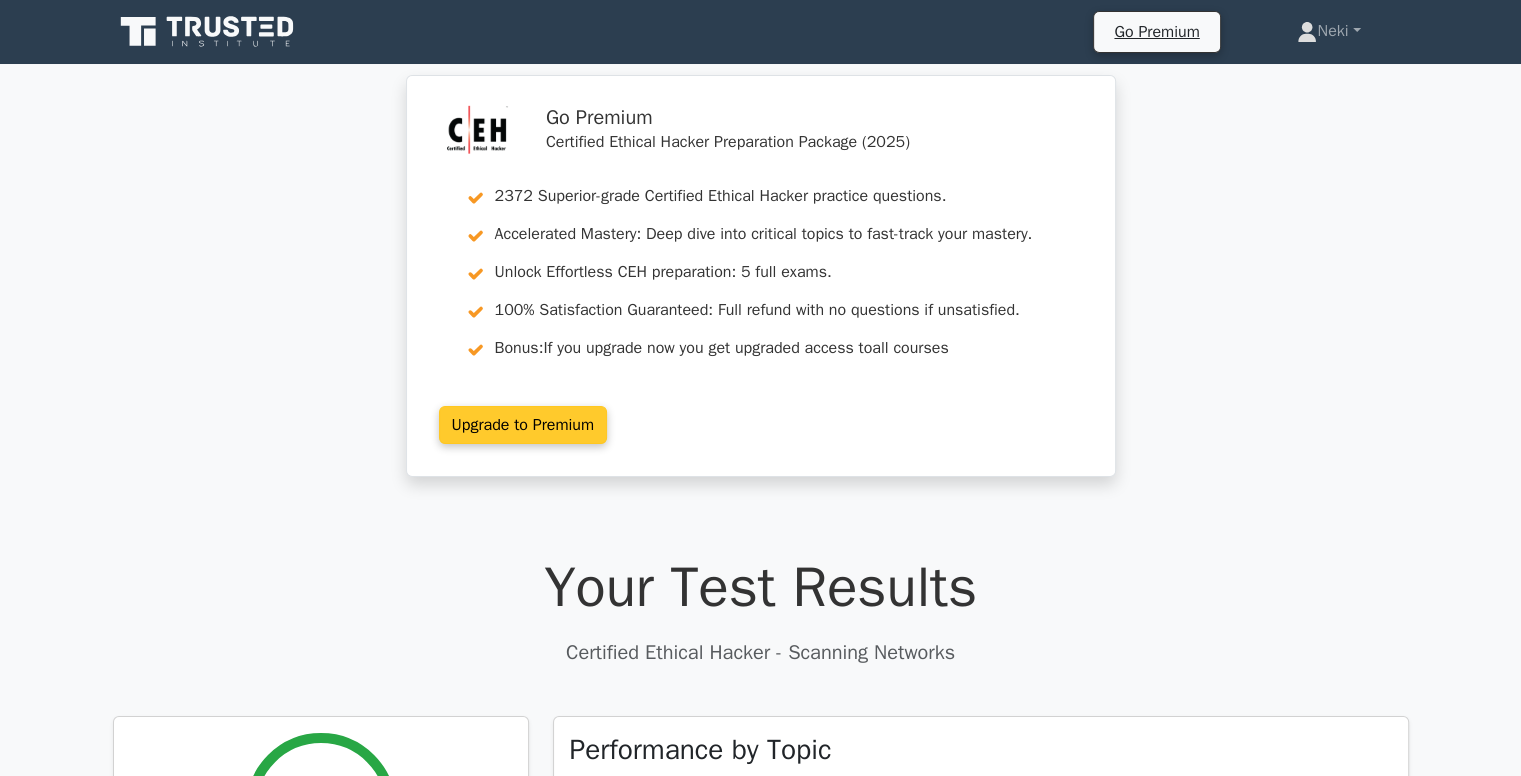 scroll, scrollTop: 307, scrollLeft: 0, axis: vertical 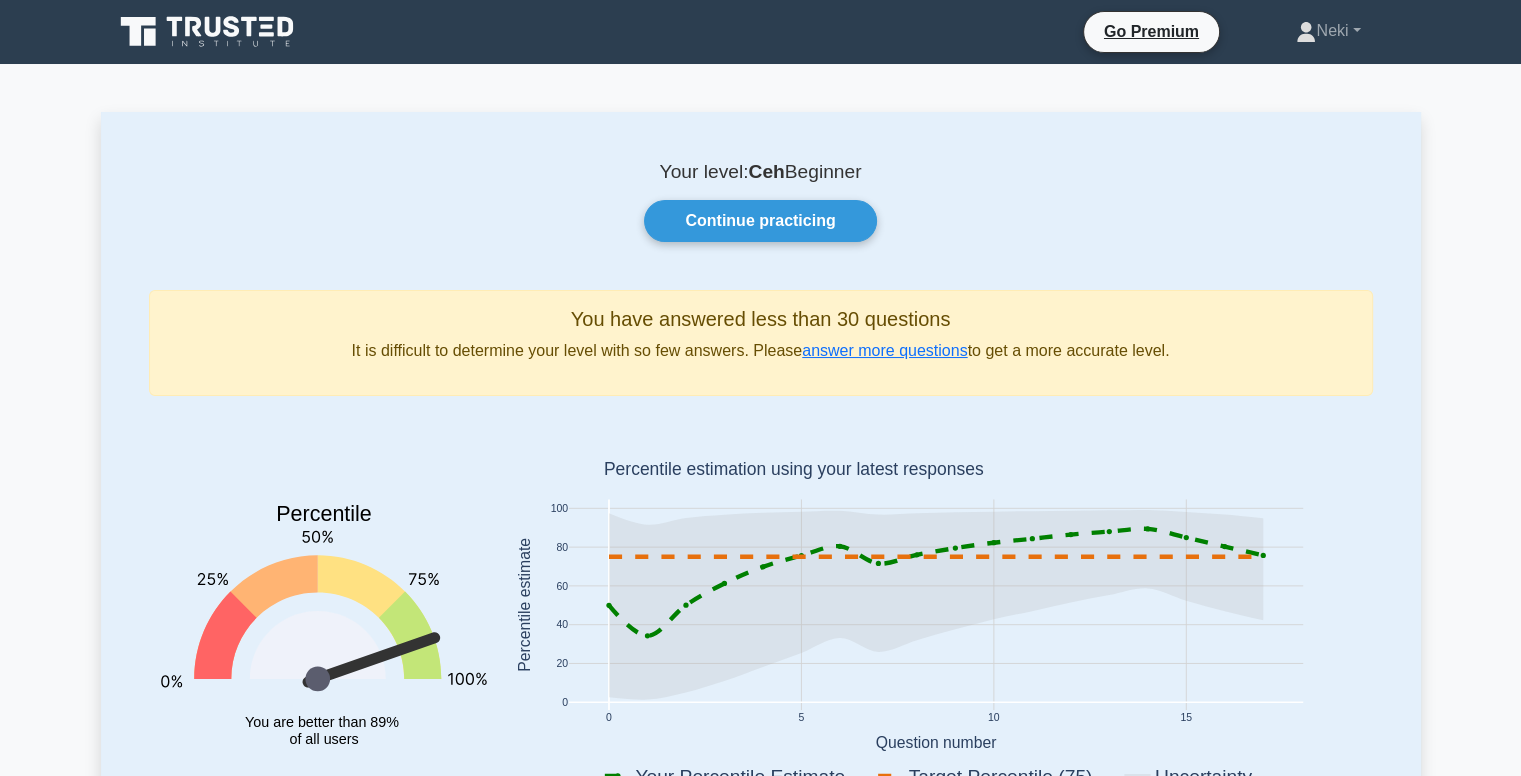 click 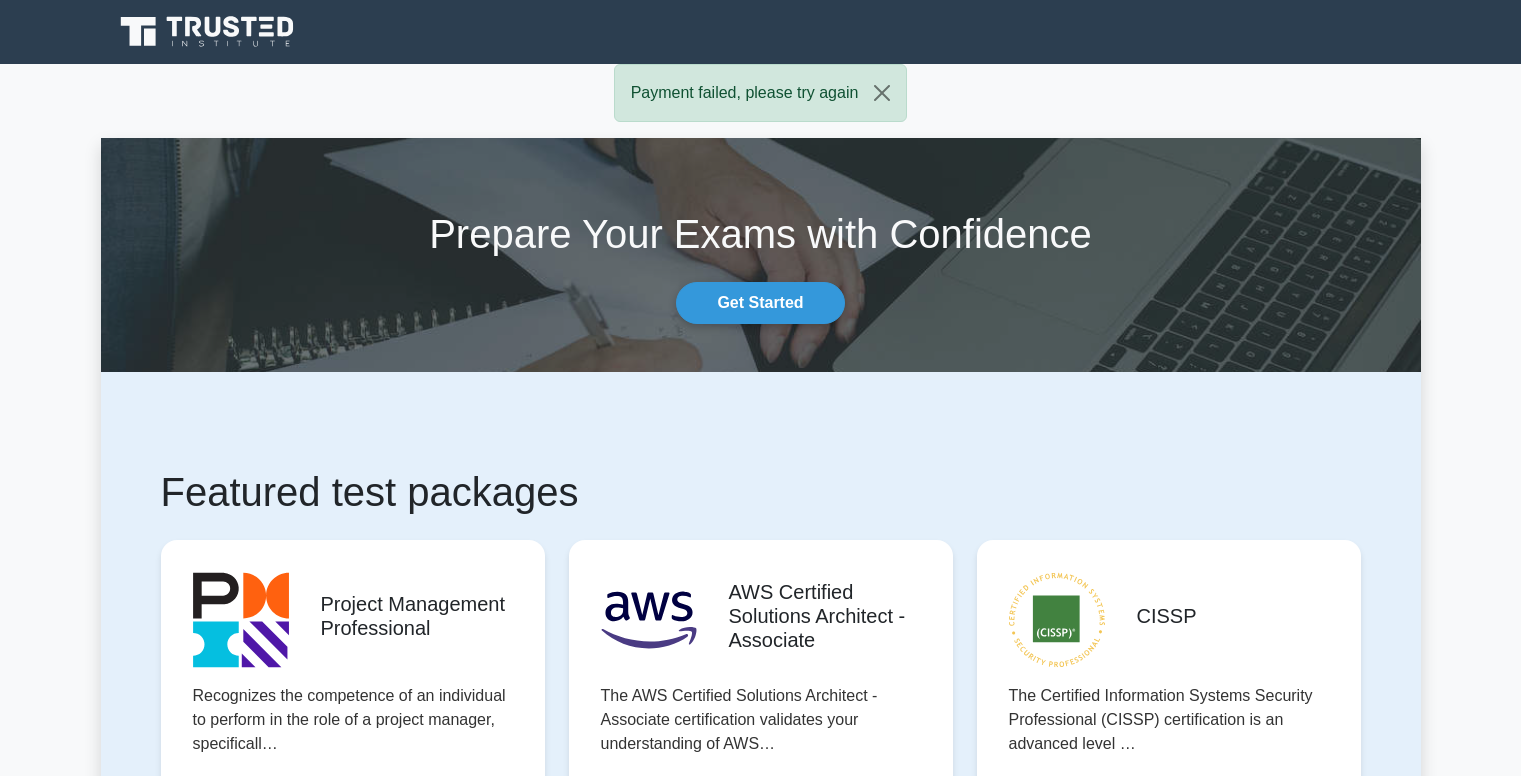scroll, scrollTop: 0, scrollLeft: 0, axis: both 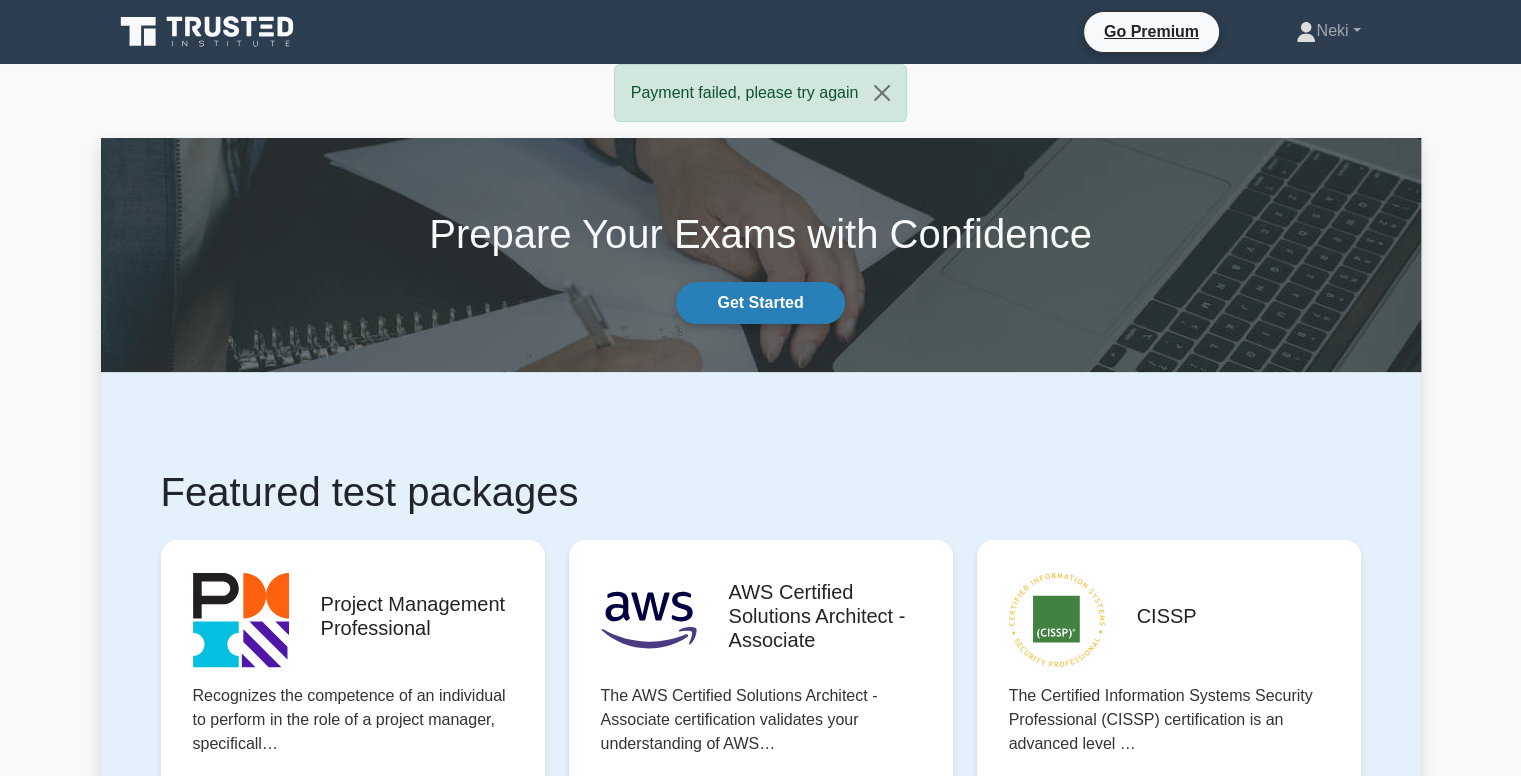 click on "Get Started" at bounding box center (760, 303) 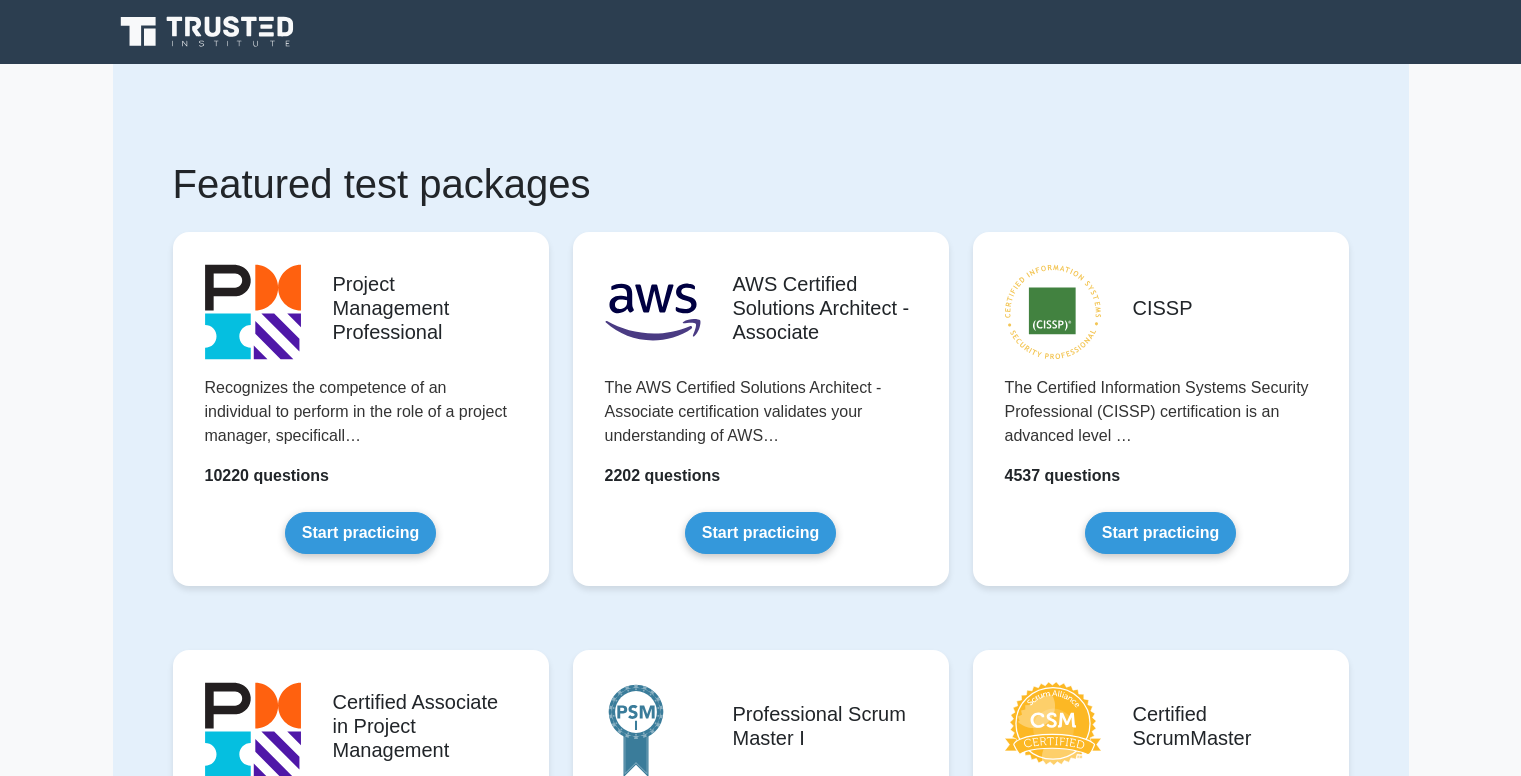 scroll, scrollTop: 0, scrollLeft: 0, axis: both 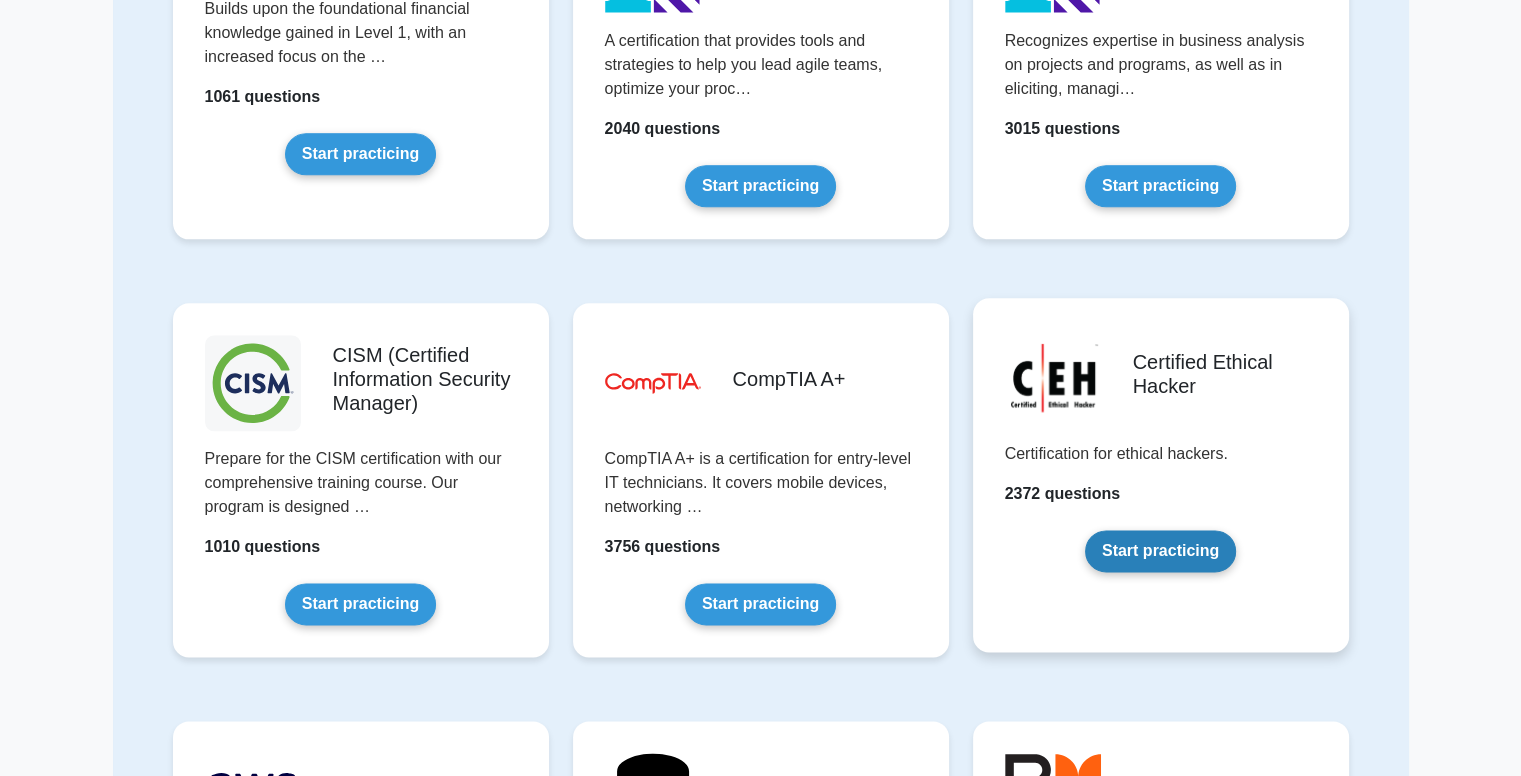 click on "Start practicing" at bounding box center [1160, 551] 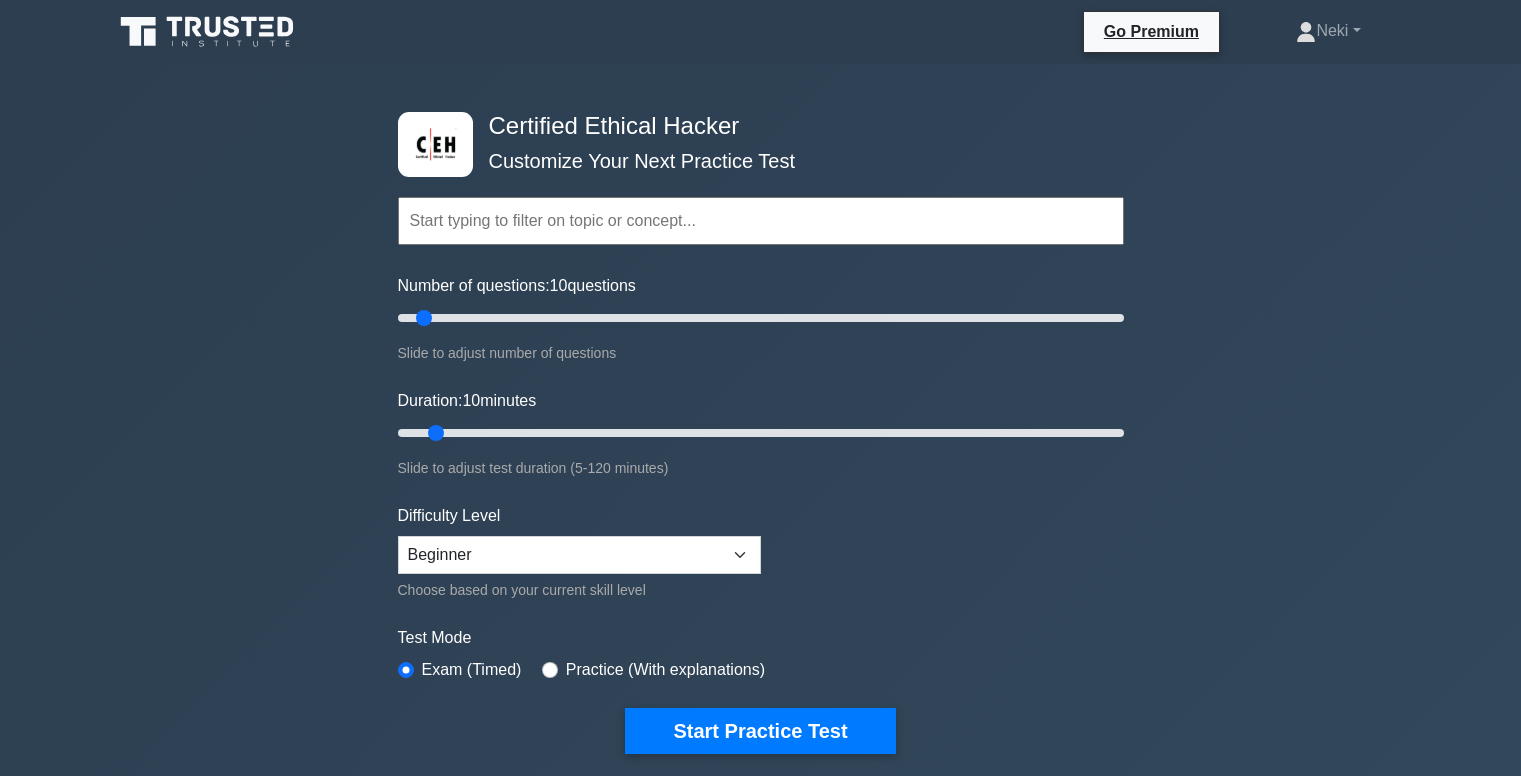 scroll, scrollTop: 0, scrollLeft: 0, axis: both 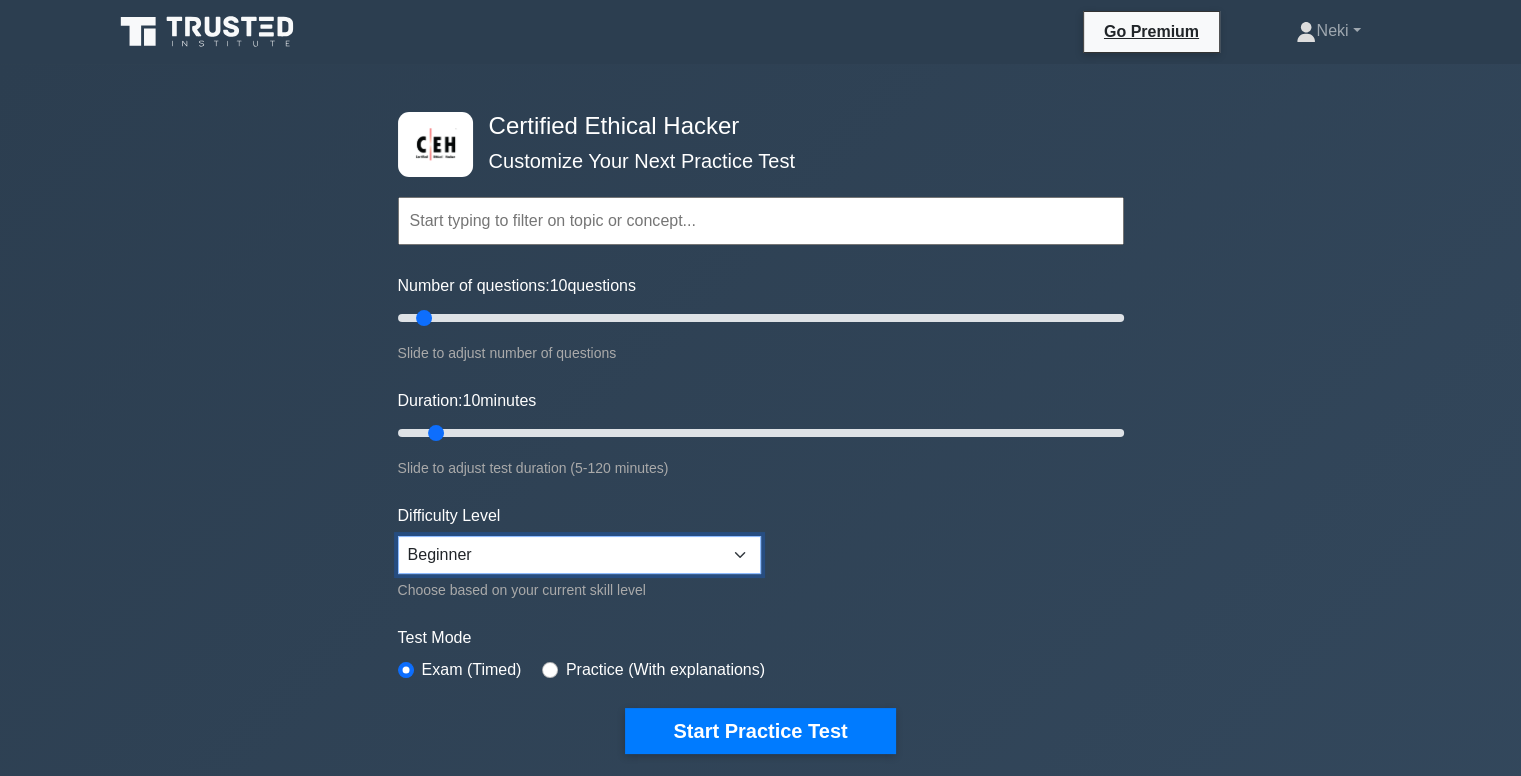 click on "Beginner
Intermediate
Expert" at bounding box center (579, 555) 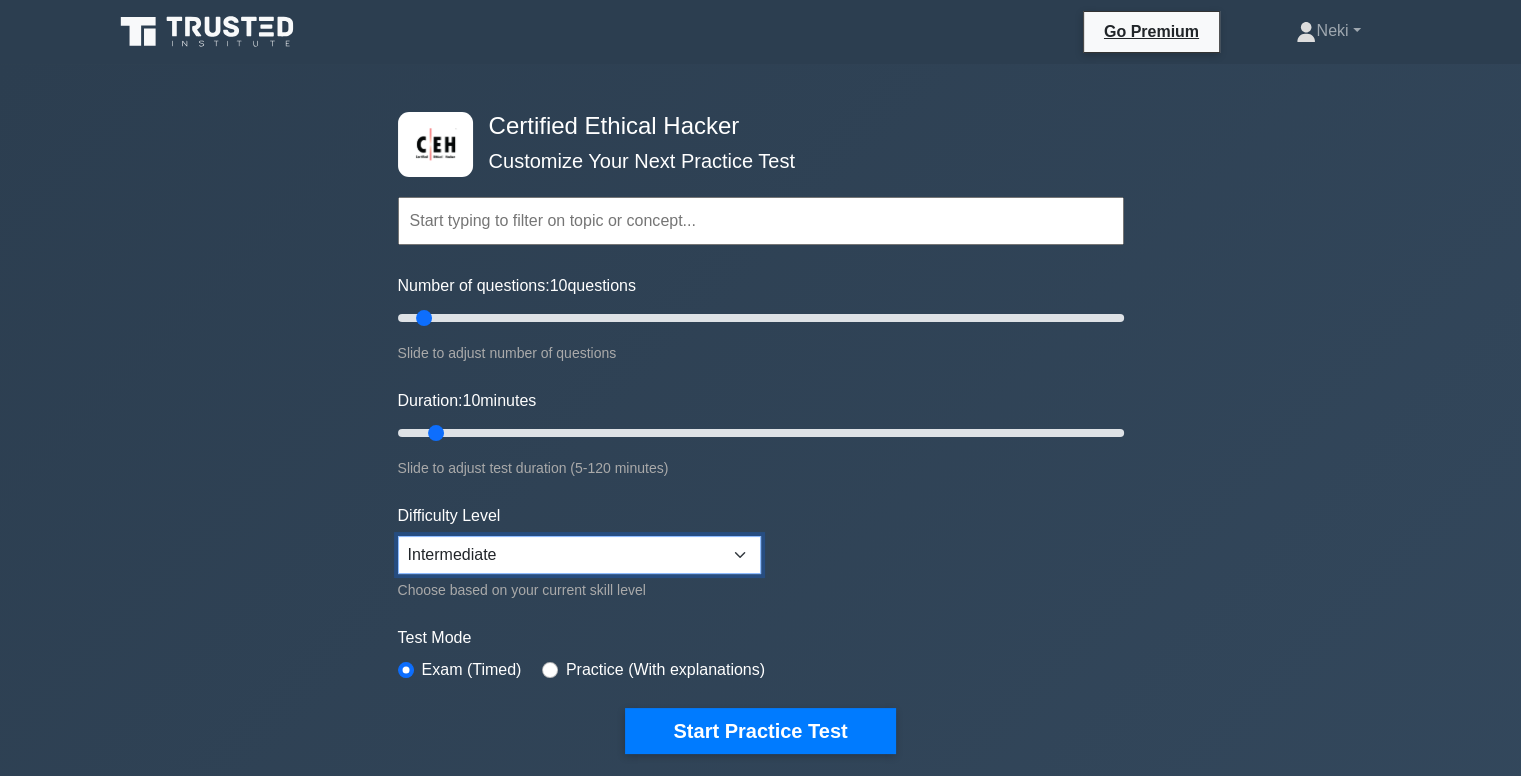 click on "Beginner
Intermediate
Expert" at bounding box center [579, 555] 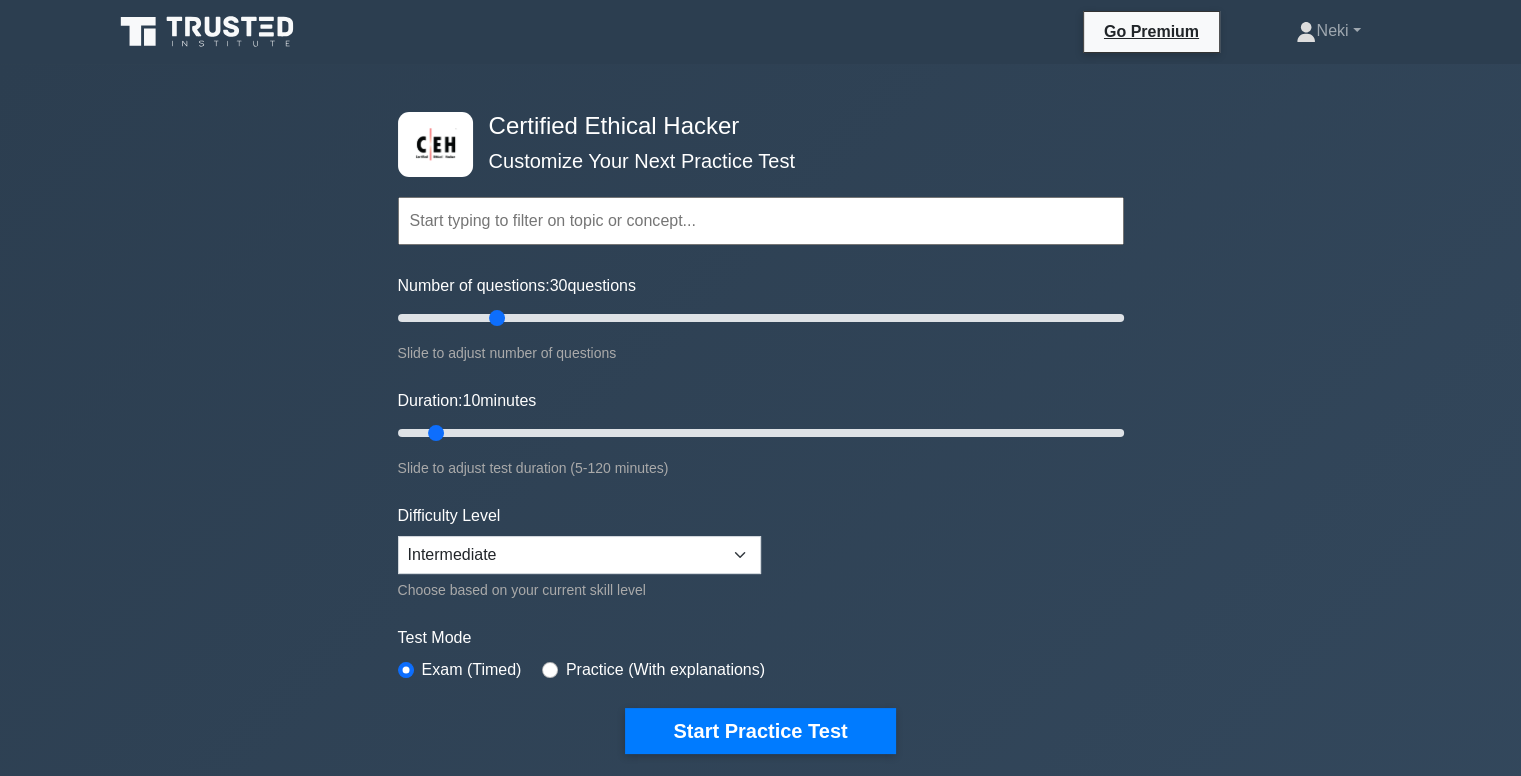drag, startPoint x: 421, startPoint y: 317, endPoint x: 500, endPoint y: 313, distance: 79.101204 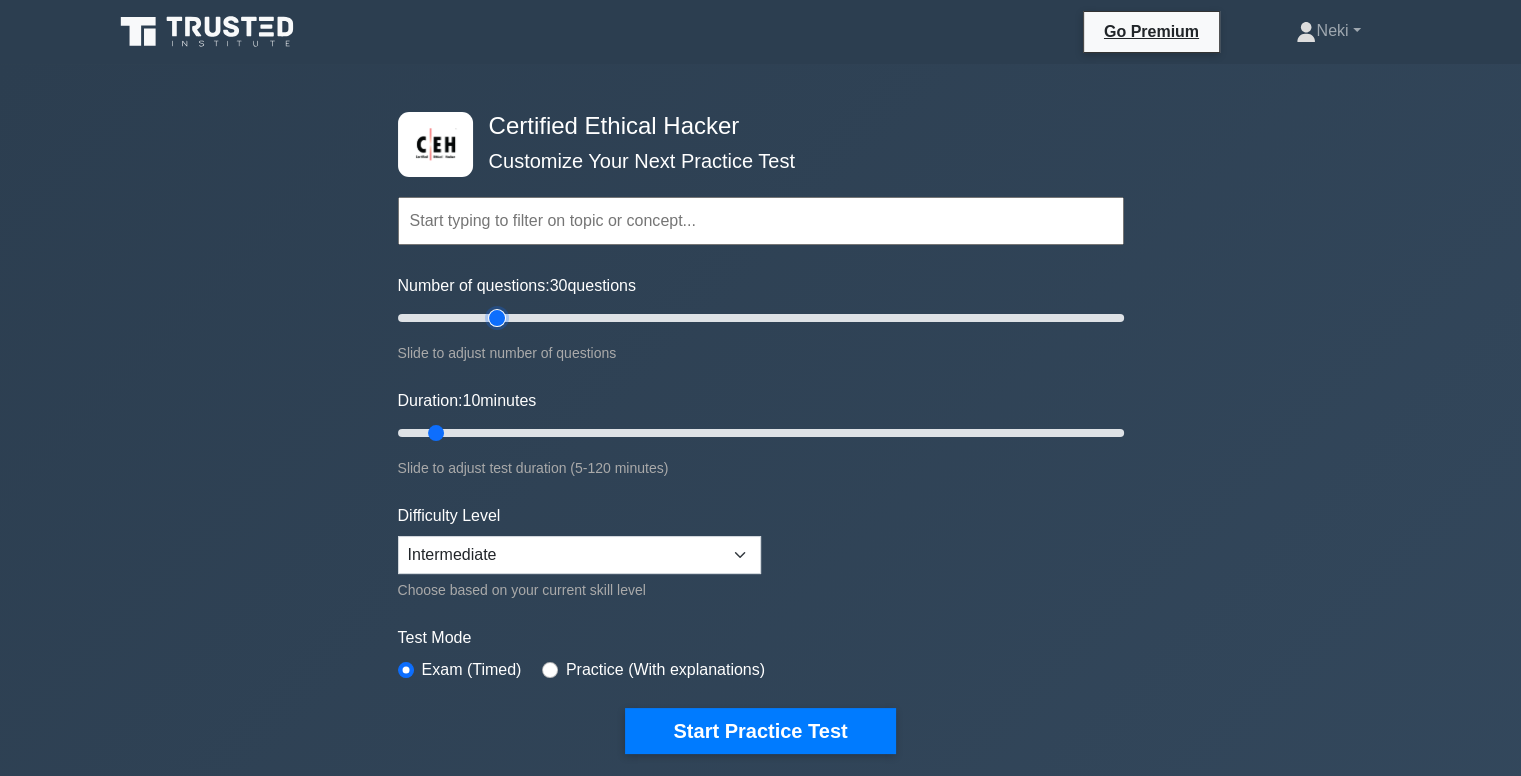 type on "30" 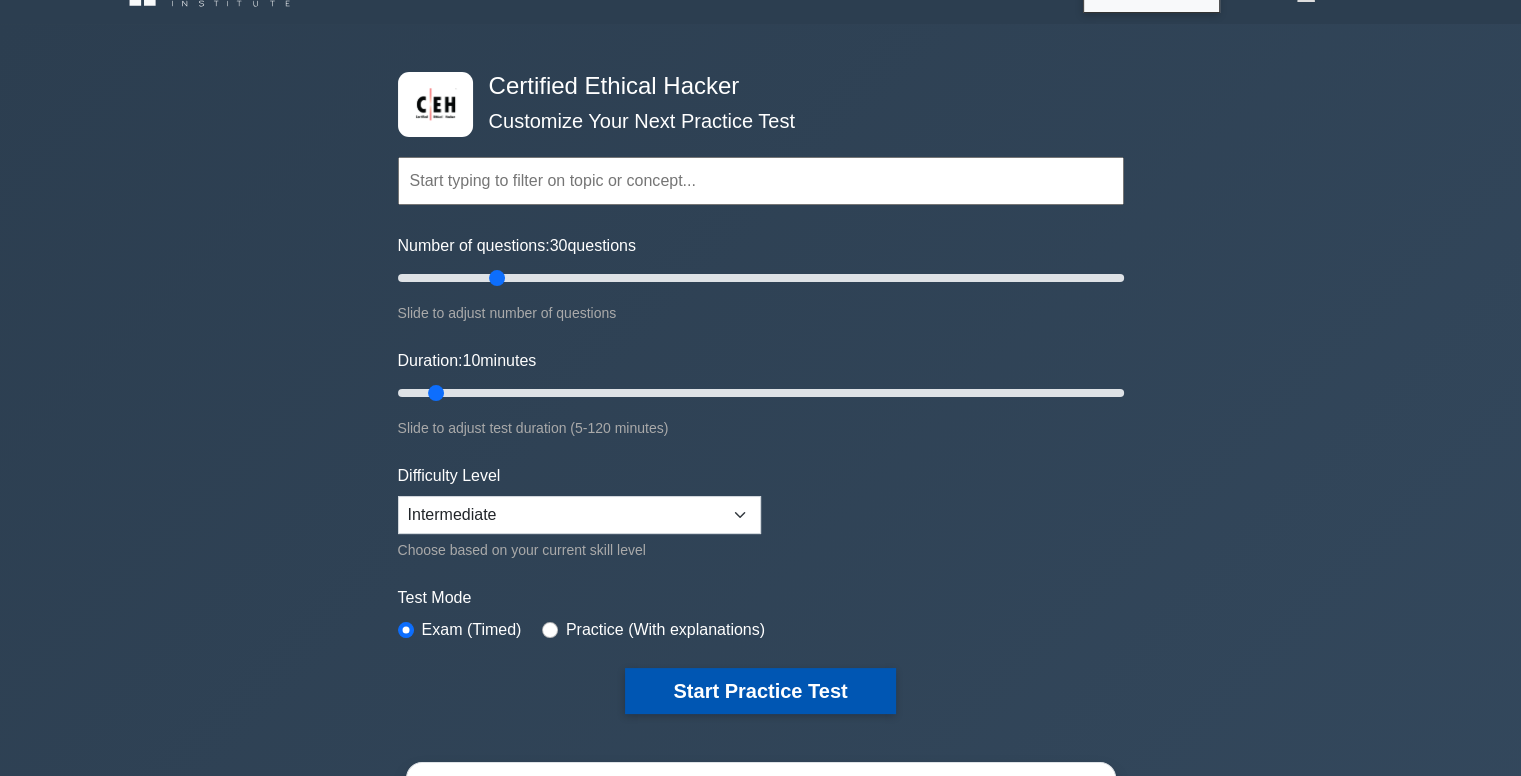 click on "Start Practice Test" at bounding box center [760, 691] 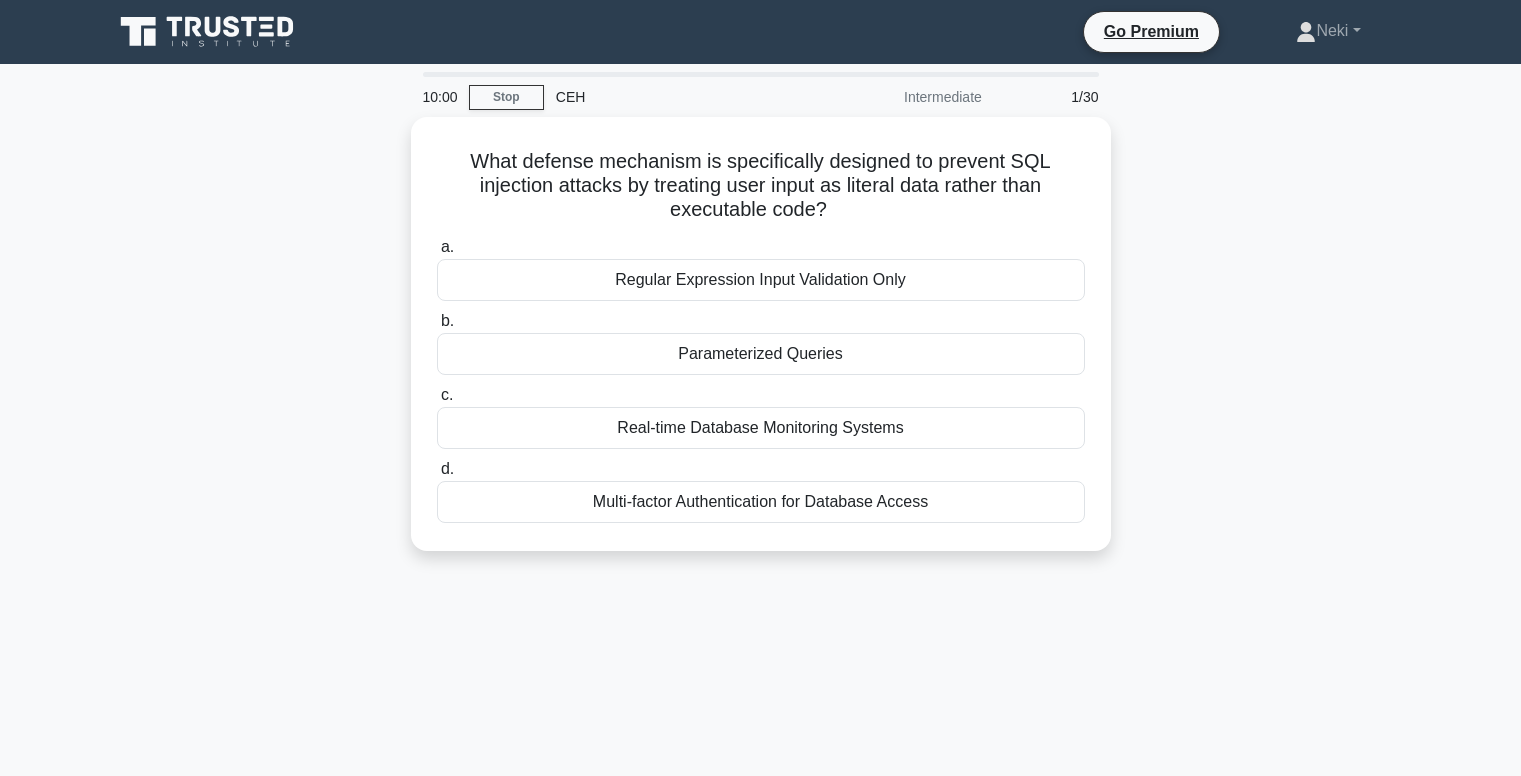 scroll, scrollTop: 0, scrollLeft: 0, axis: both 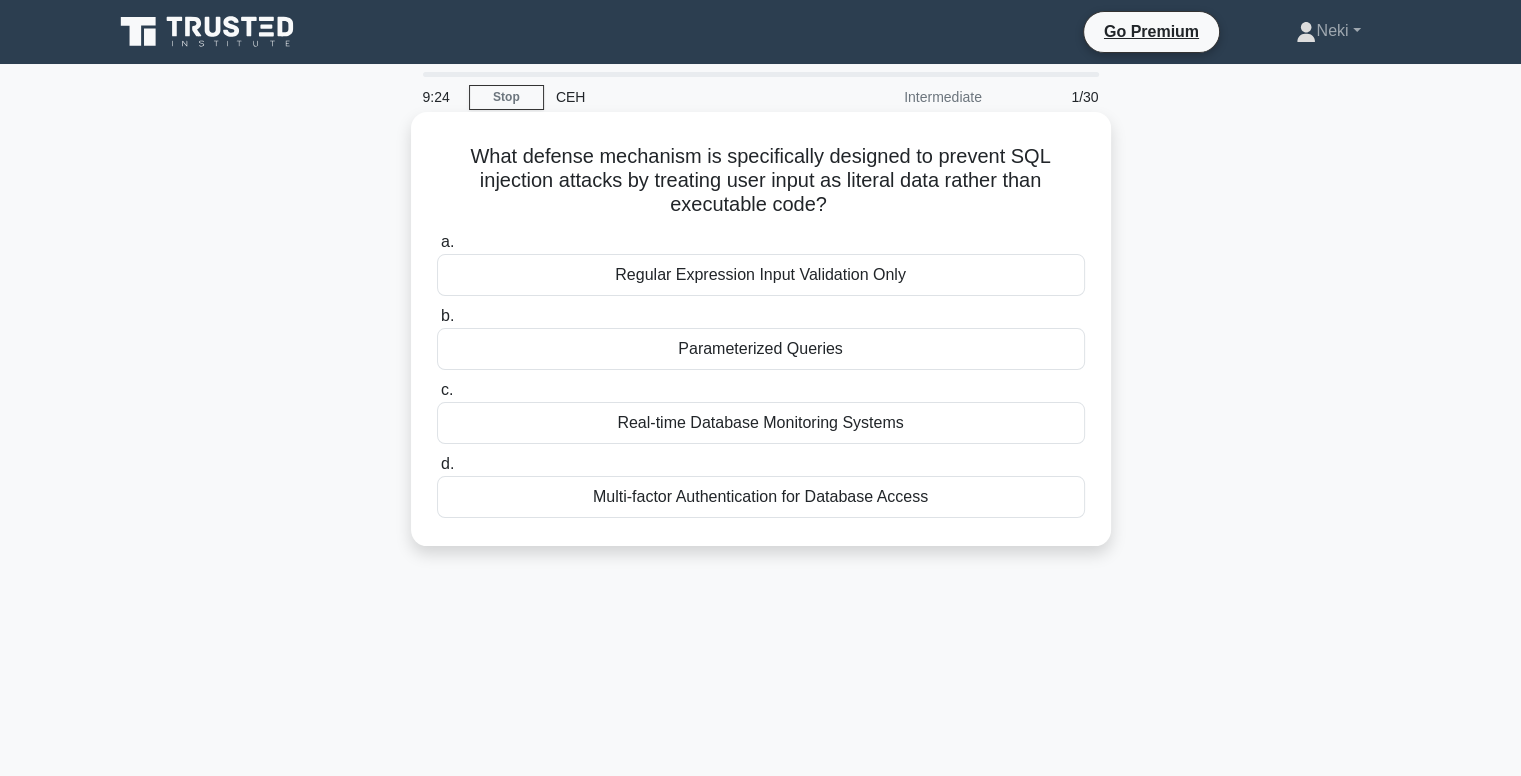 click on "Regular Expression Input Validation Only" at bounding box center (761, 275) 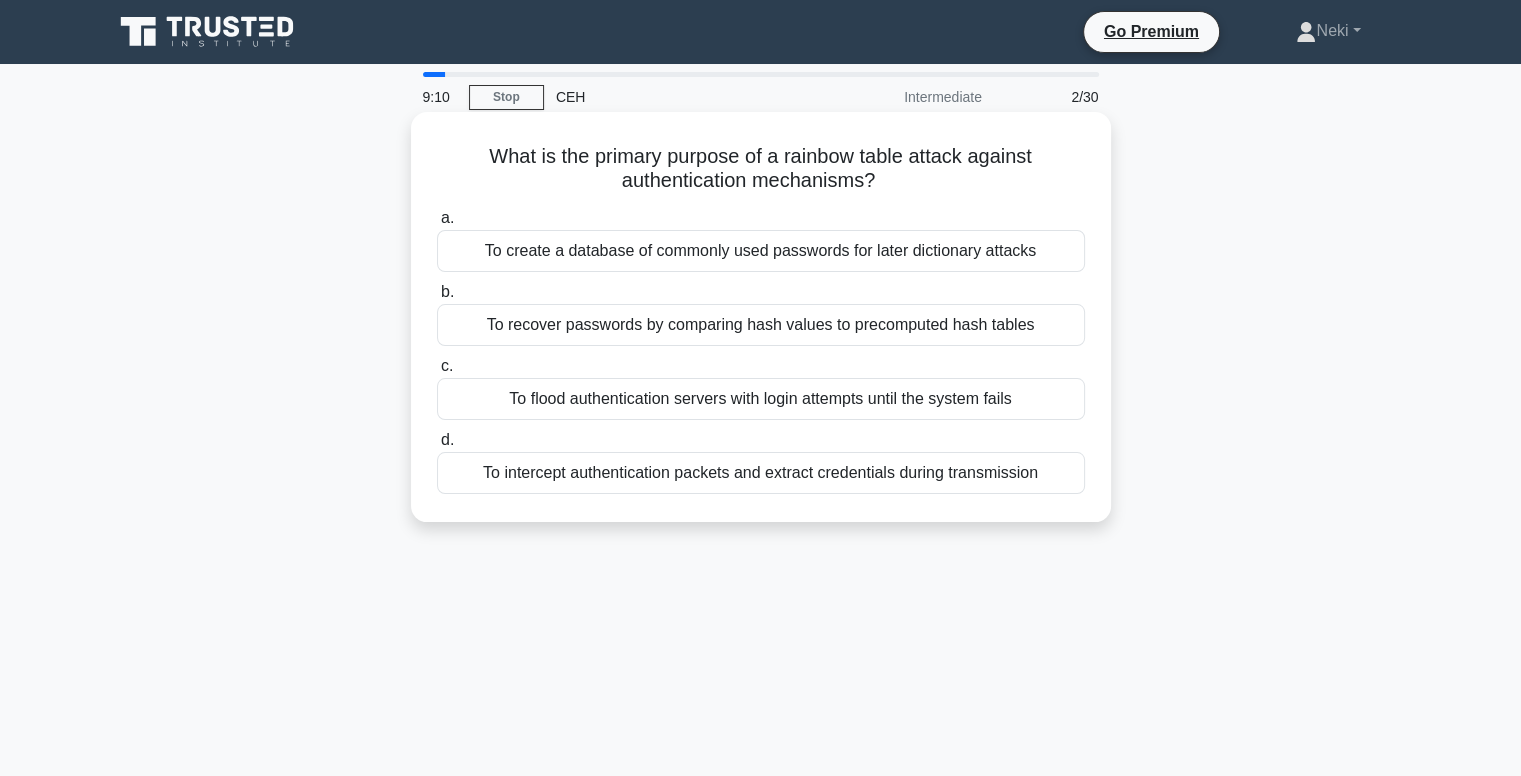 click on "To recover passwords by comparing hash values to precomputed hash tables" at bounding box center [761, 325] 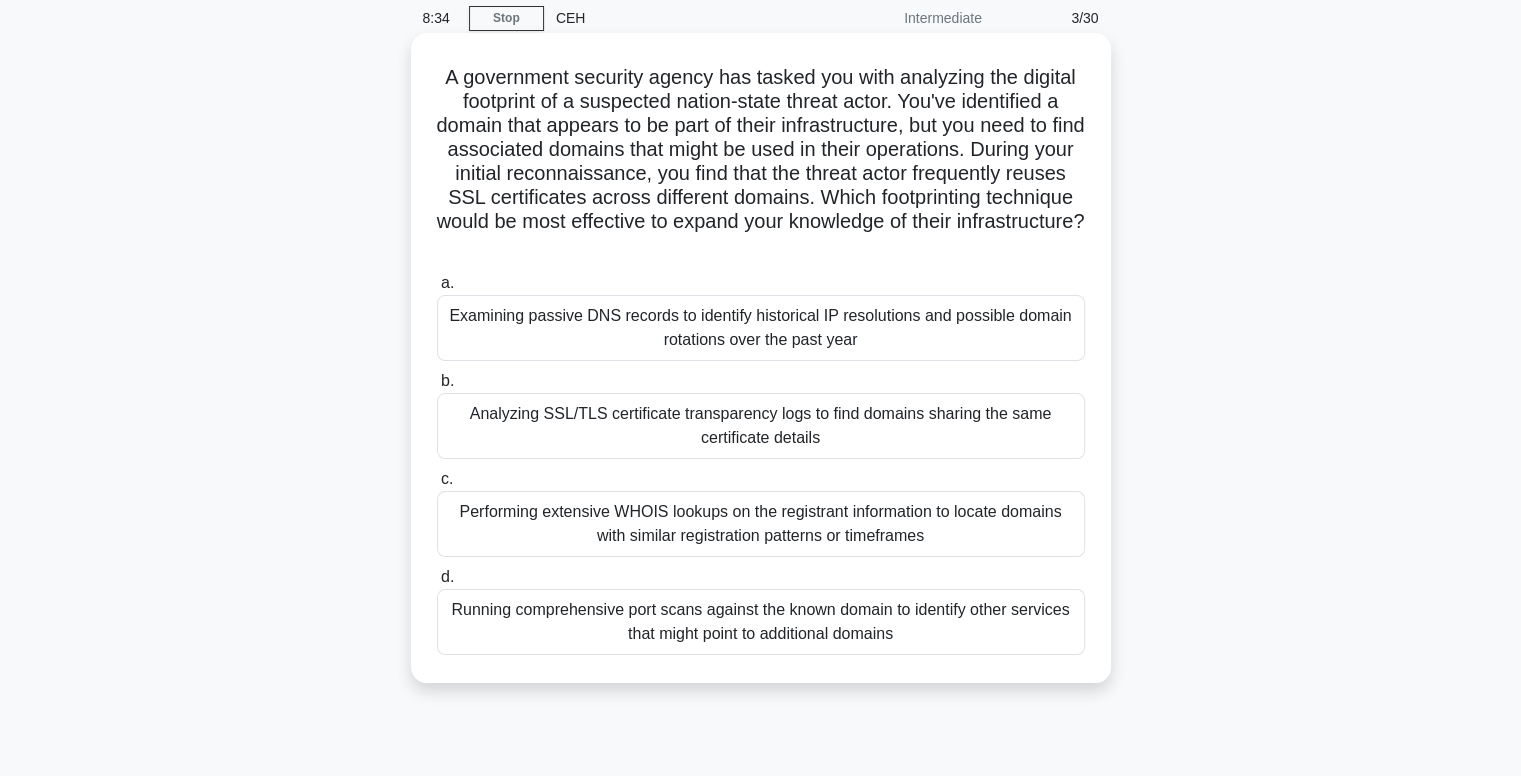 scroll, scrollTop: 80, scrollLeft: 0, axis: vertical 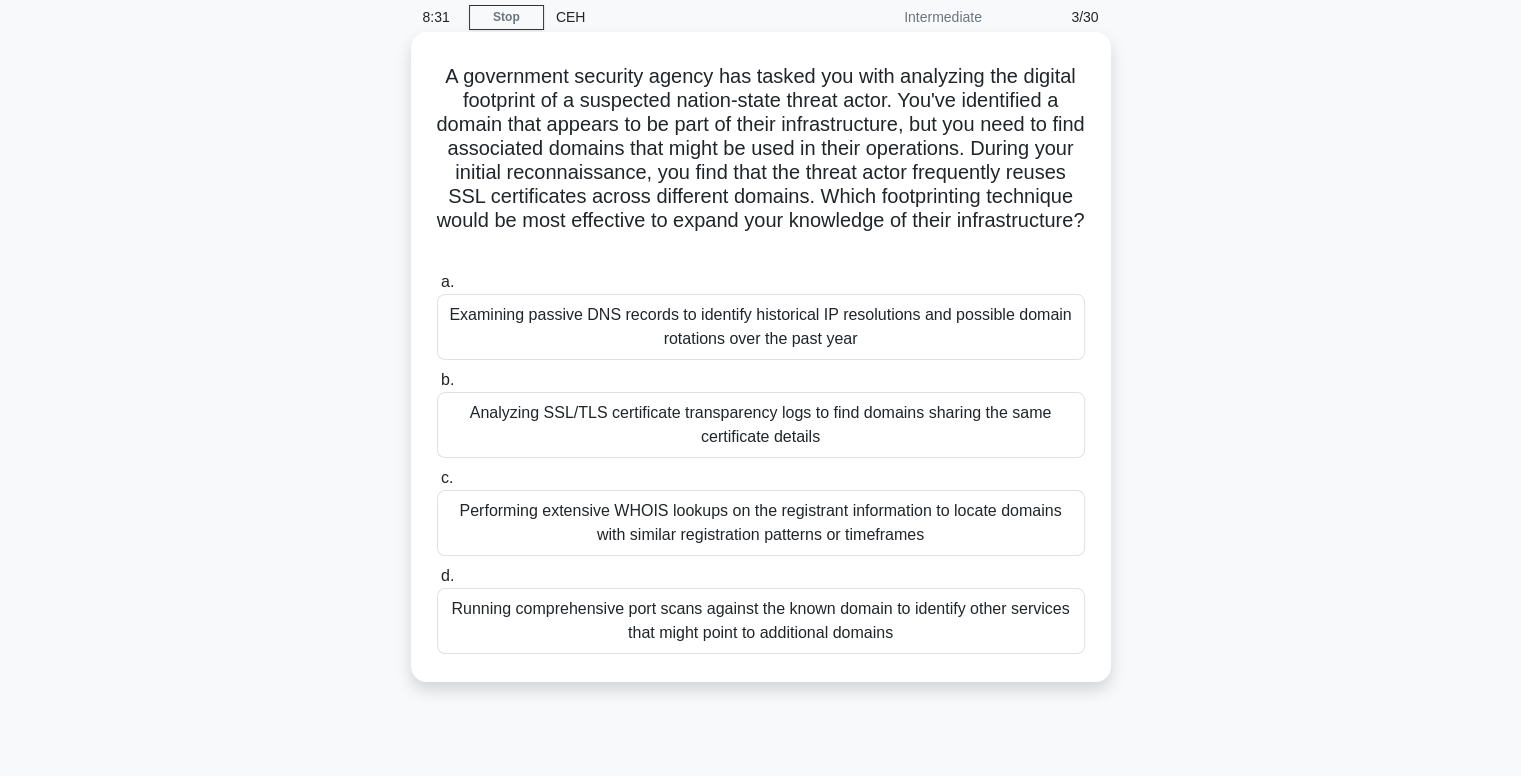 click on "Analyzing SSL/TLS certificate transparency logs to find domains sharing the same certificate details" at bounding box center [761, 425] 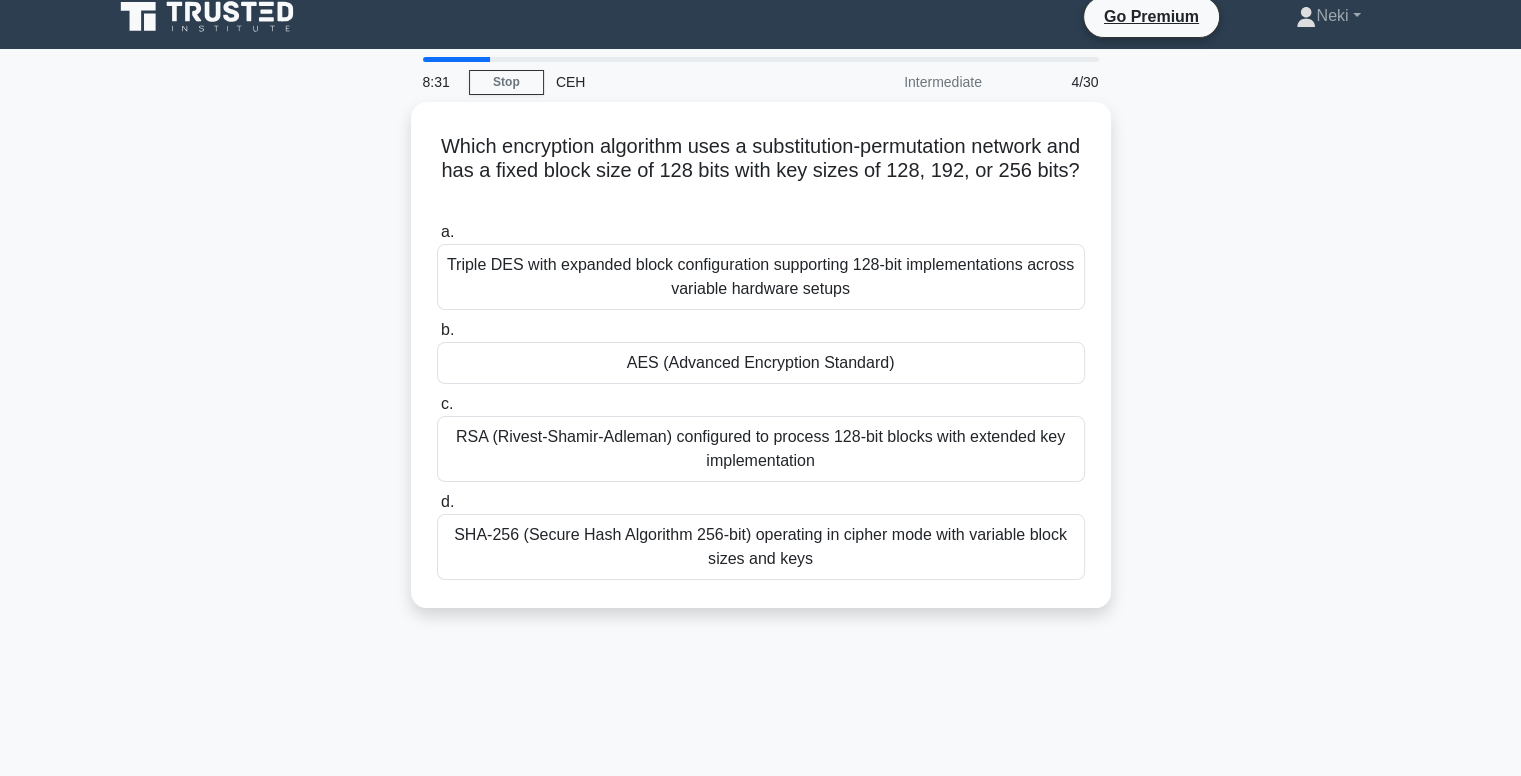 scroll, scrollTop: 0, scrollLeft: 0, axis: both 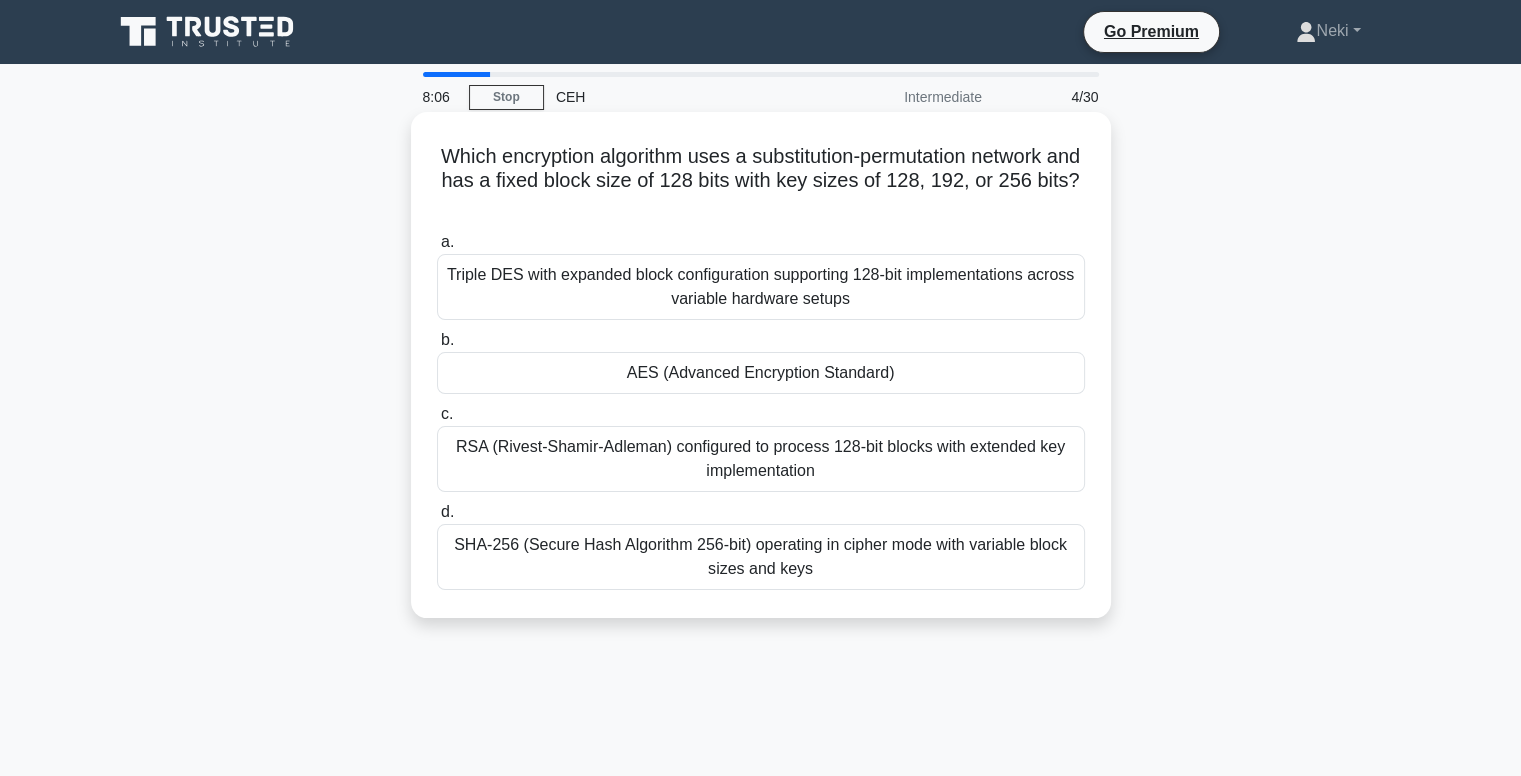 drag, startPoint x: 824, startPoint y: 579, endPoint x: 565, endPoint y: 209, distance: 451.64255 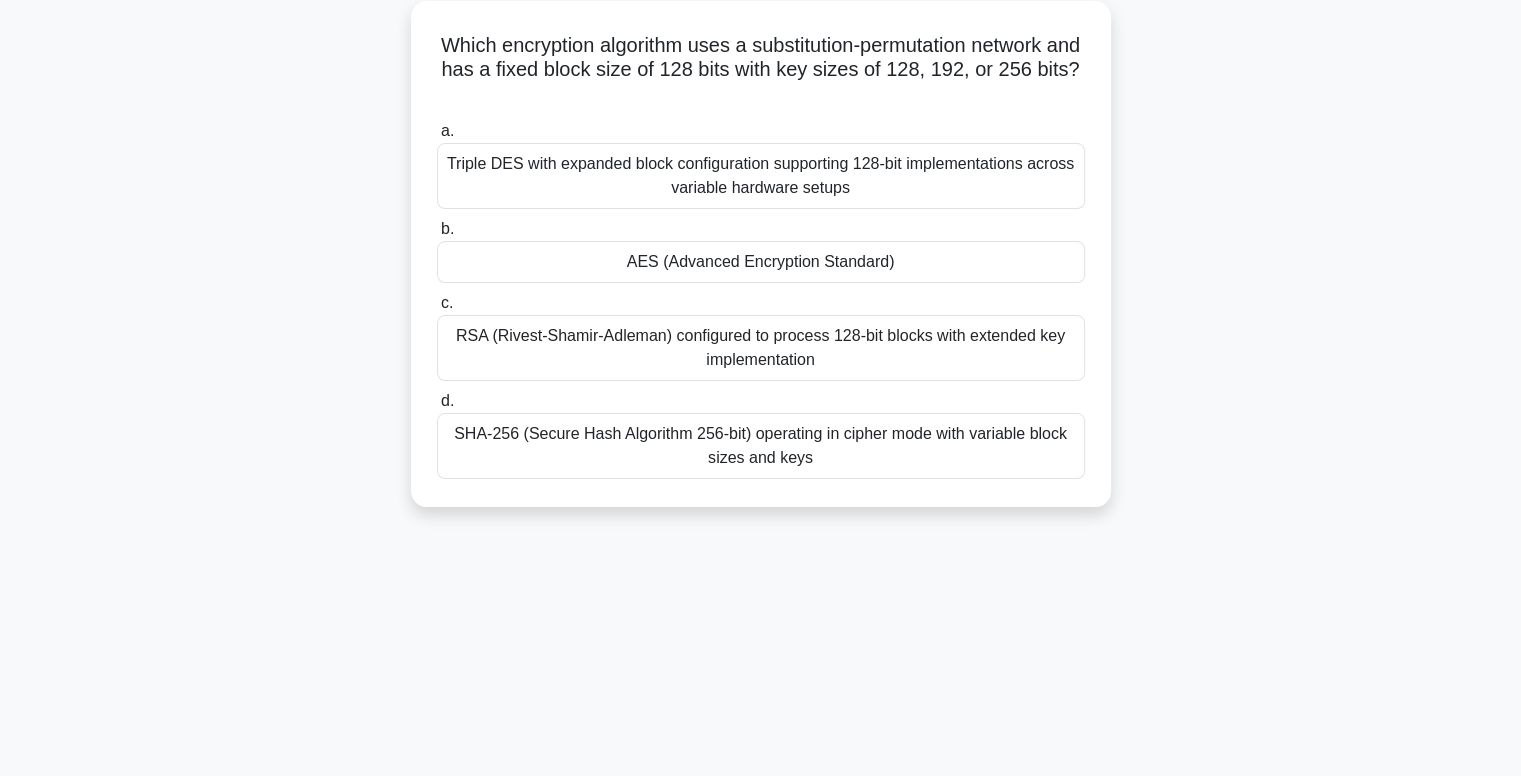 scroll, scrollTop: 116, scrollLeft: 0, axis: vertical 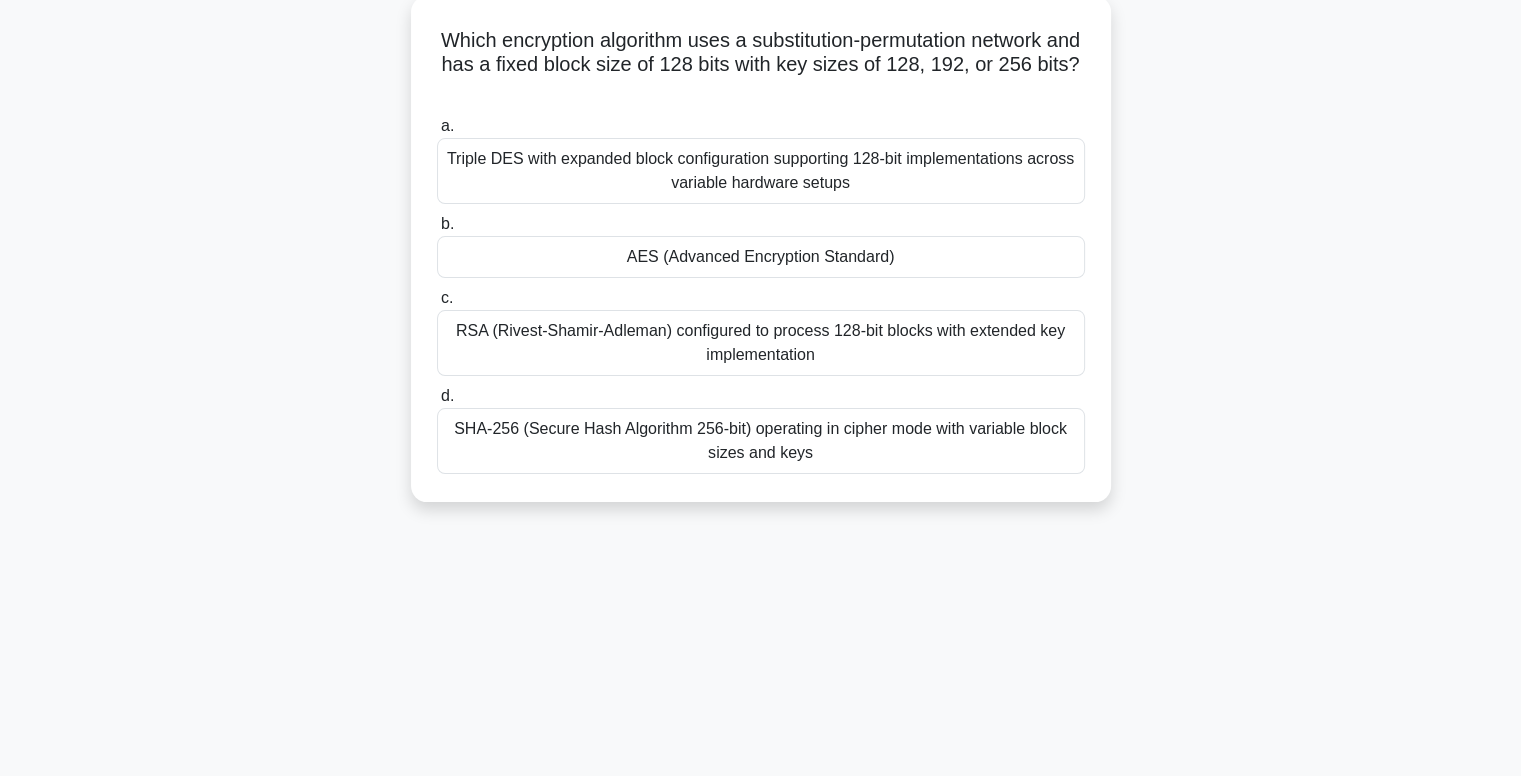 click on "AES (Advanced Encryption Standard)" at bounding box center (761, 257) 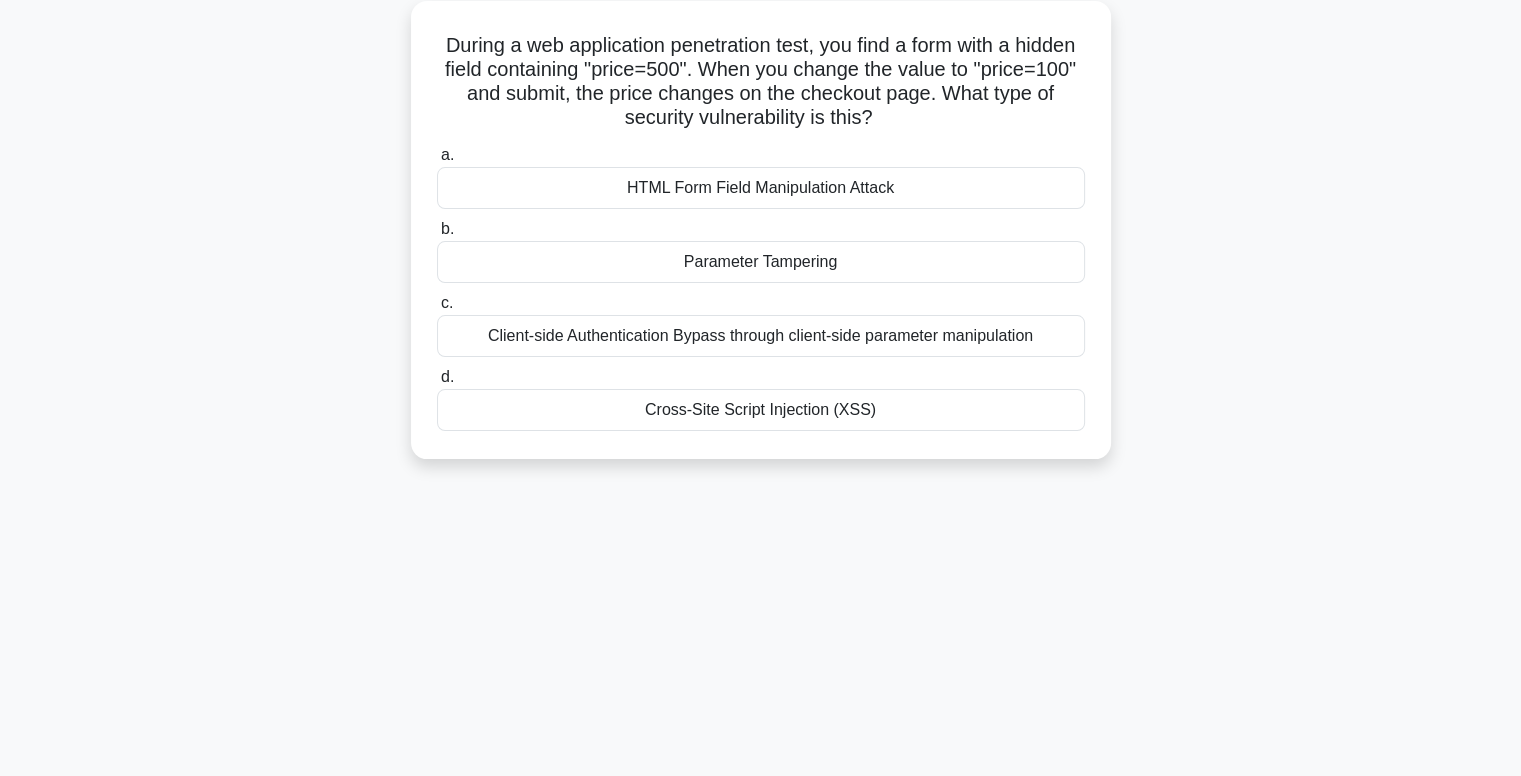 scroll, scrollTop: 0, scrollLeft: 0, axis: both 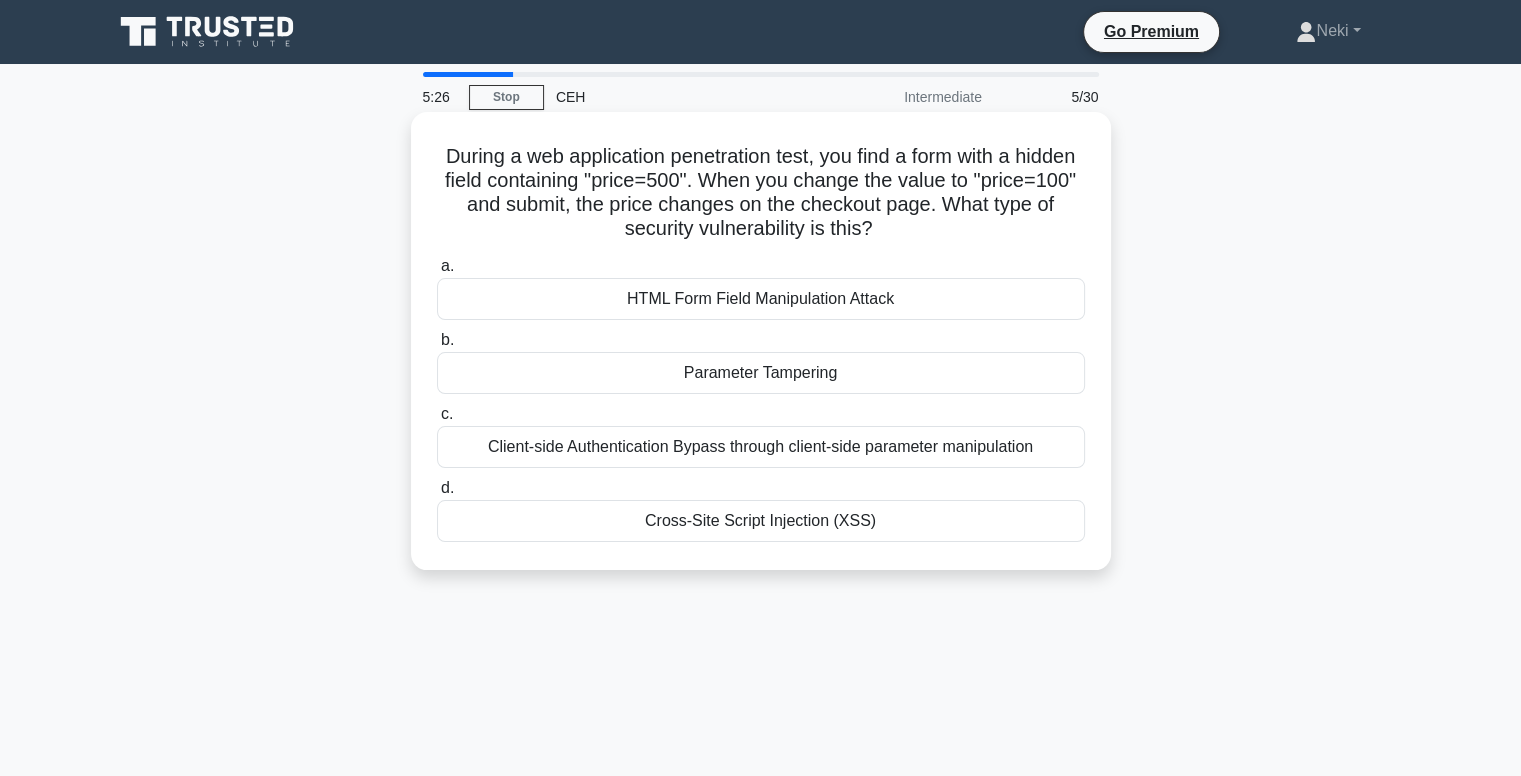 click on "Client-side Authentication Bypass through client-side parameter manipulation" at bounding box center [761, 447] 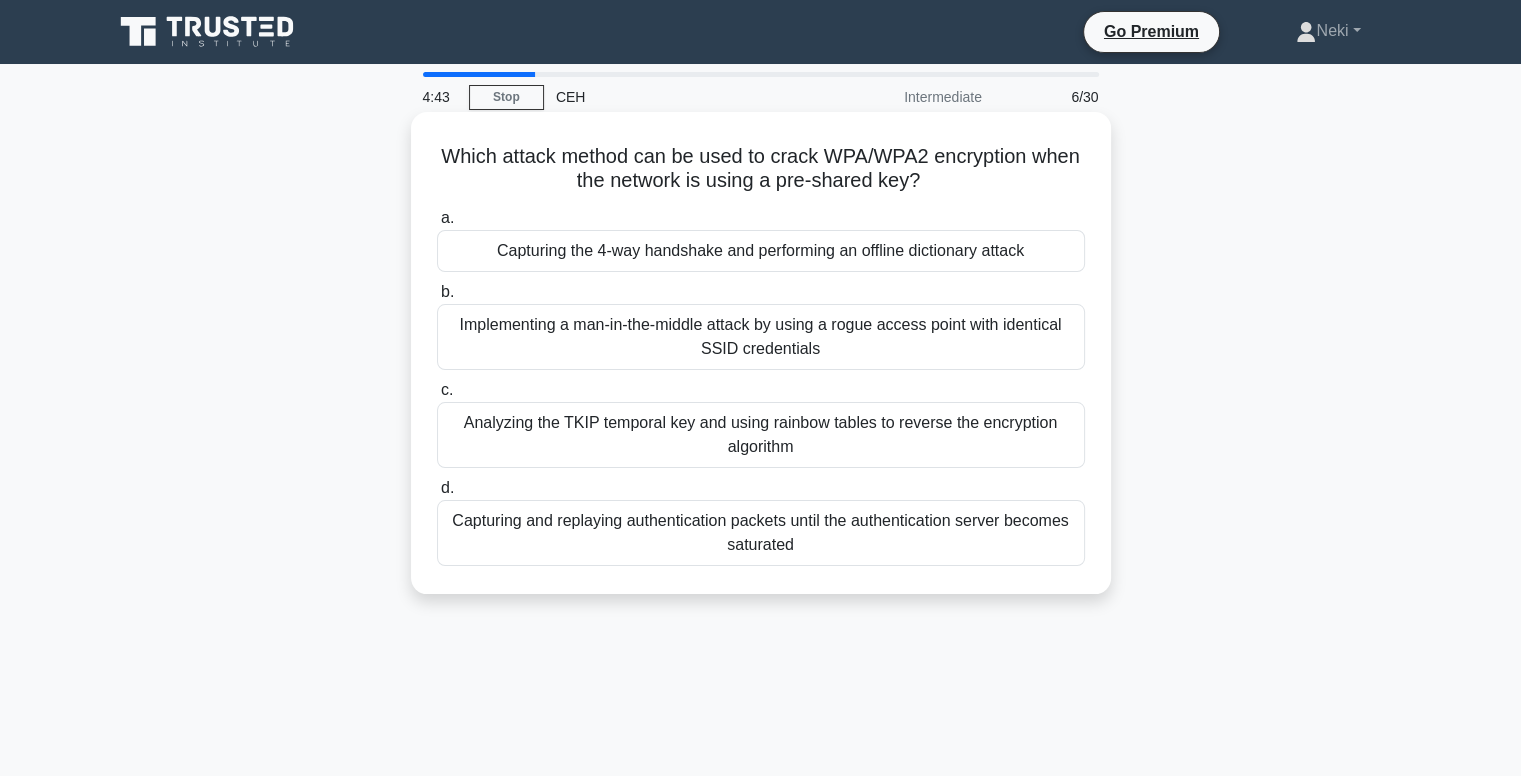 click on "Capturing the 4-way handshake and performing an offline dictionary attack" at bounding box center [761, 251] 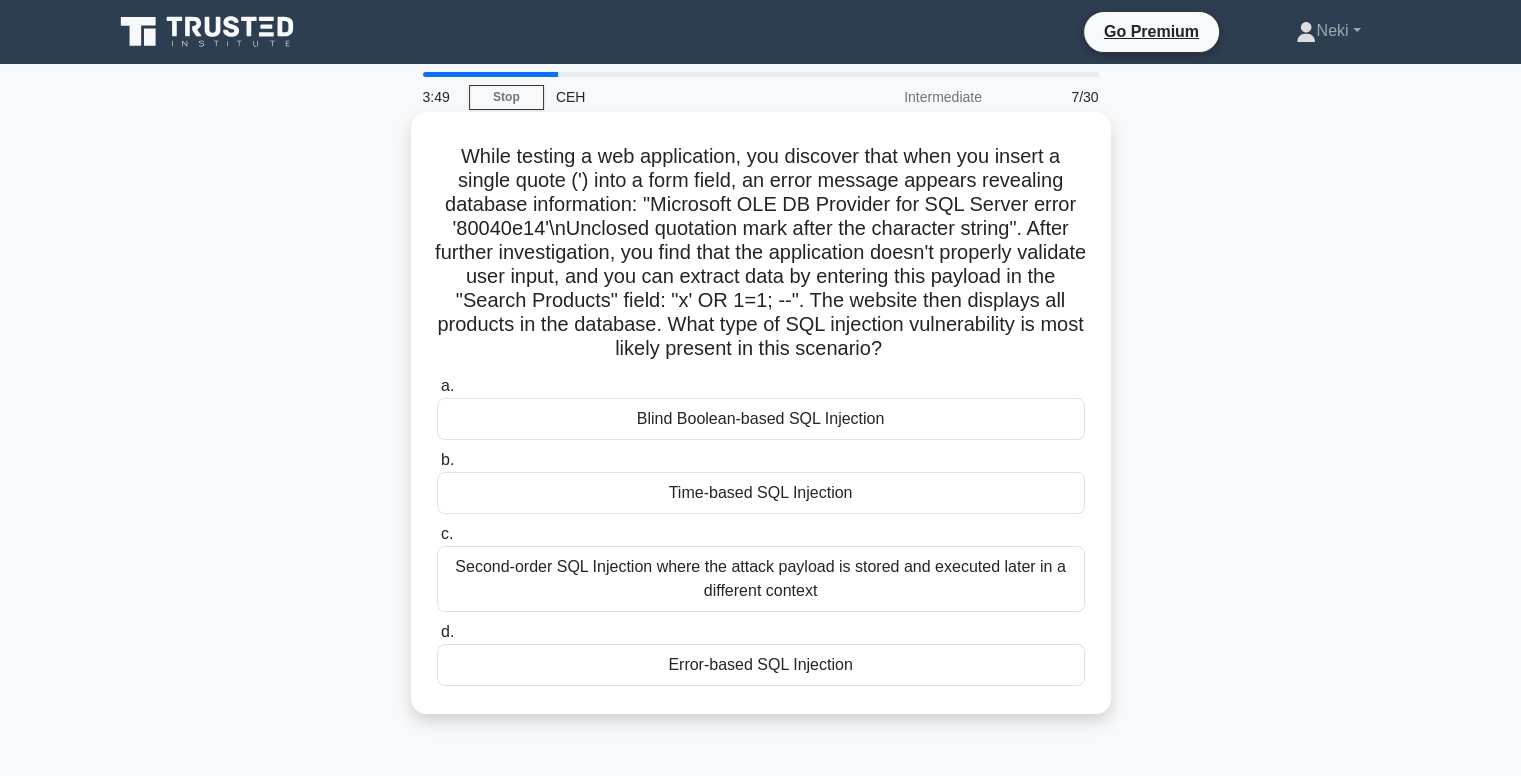 click on "Error-based SQL Injection" at bounding box center [761, 665] 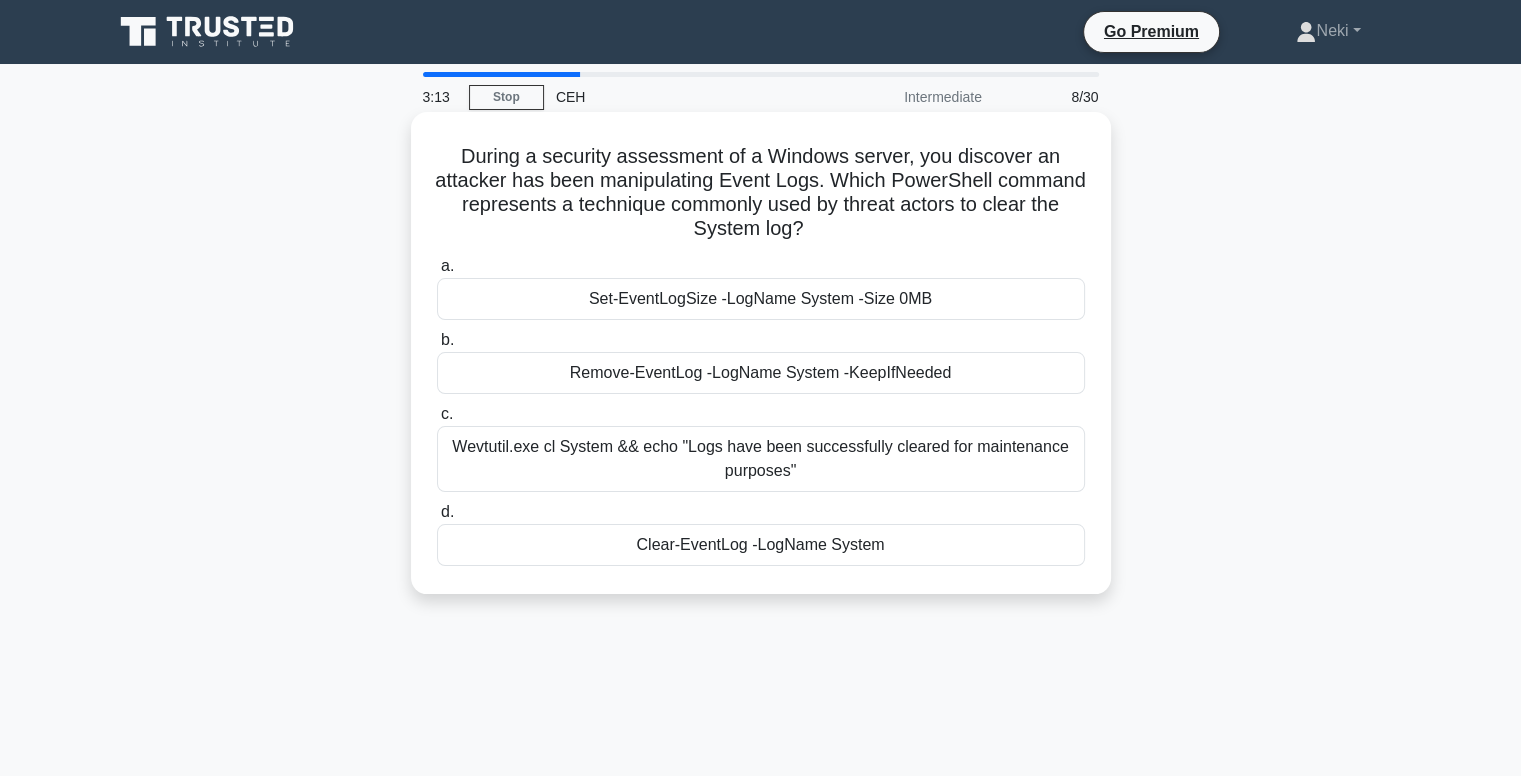 click on "Set-EventLogSize -LogName System -Size 0MB" at bounding box center (761, 299) 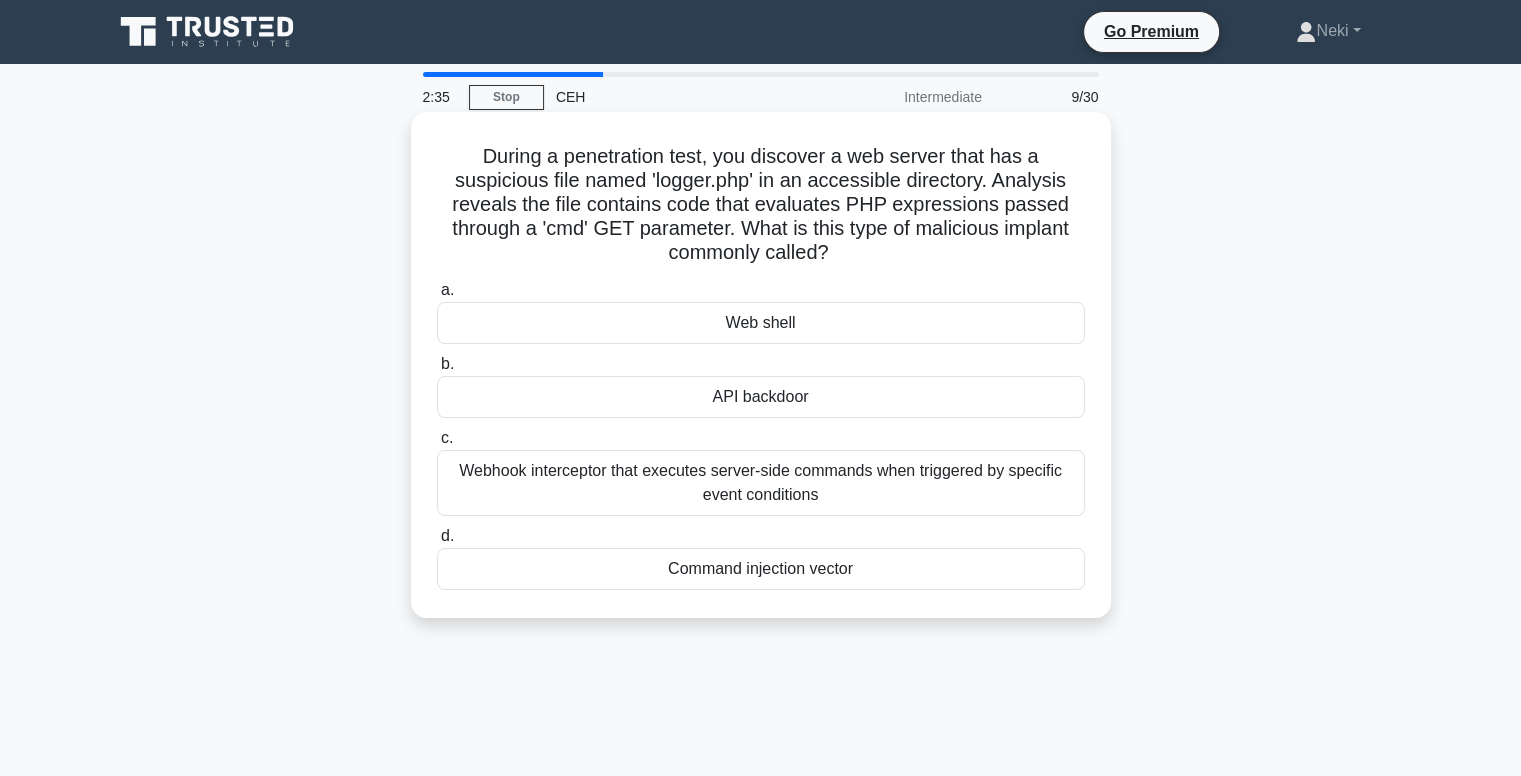 click on "Command injection vector" at bounding box center (761, 569) 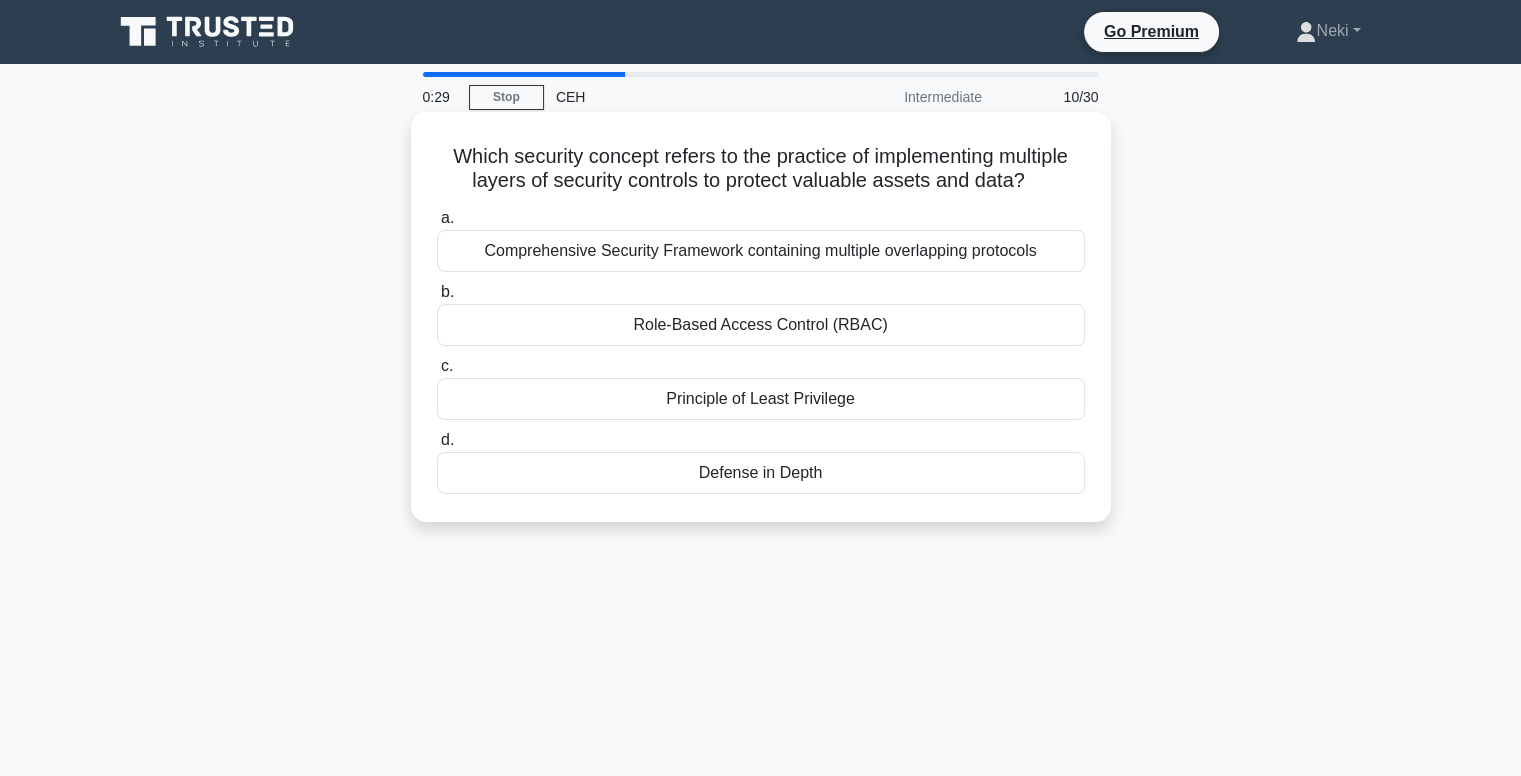 click on "Defense in Depth" at bounding box center (761, 473) 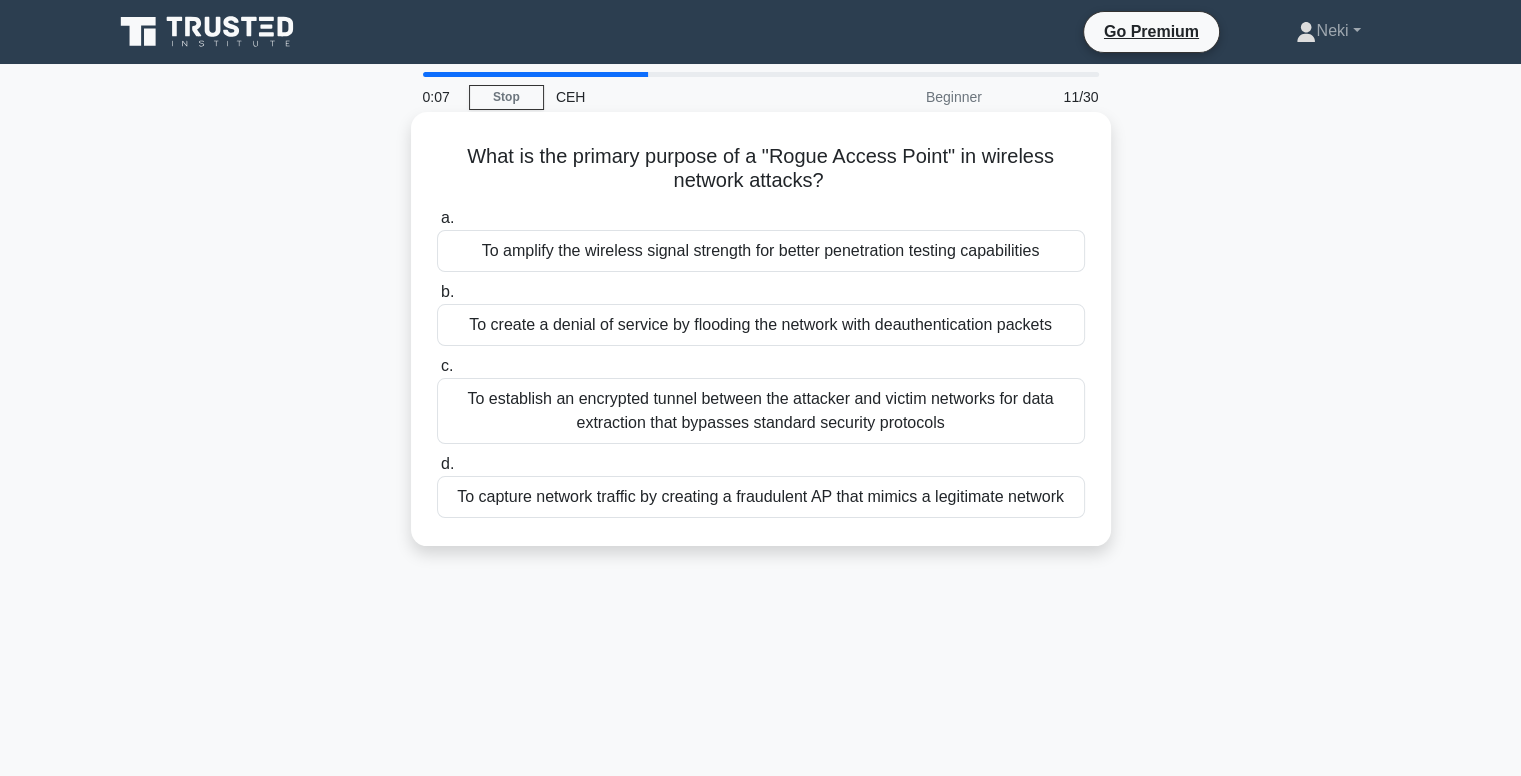 click on "To capture network traffic by creating a fraudulent AP that mimics a legitimate network" at bounding box center [761, 497] 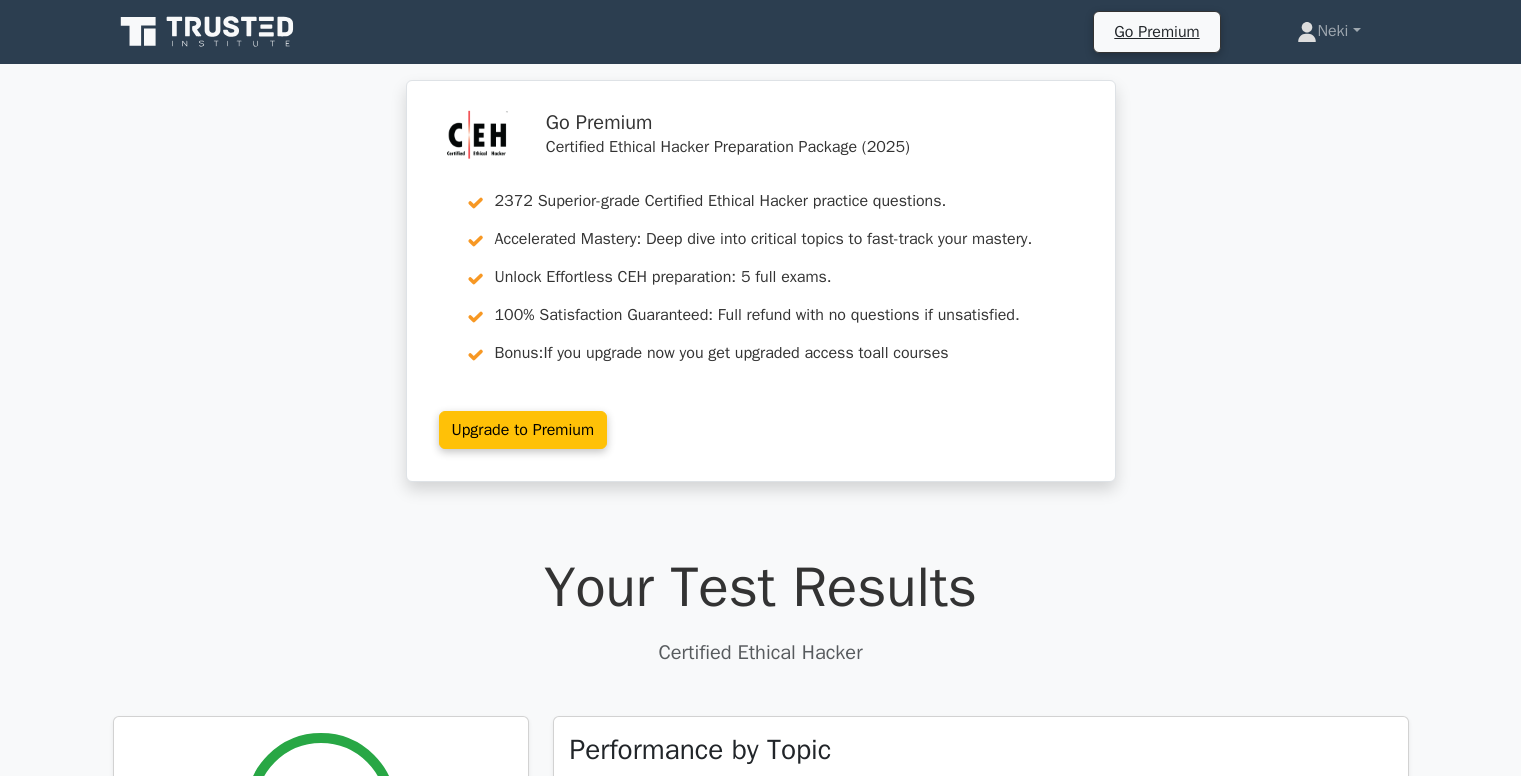 scroll, scrollTop: 0, scrollLeft: 0, axis: both 